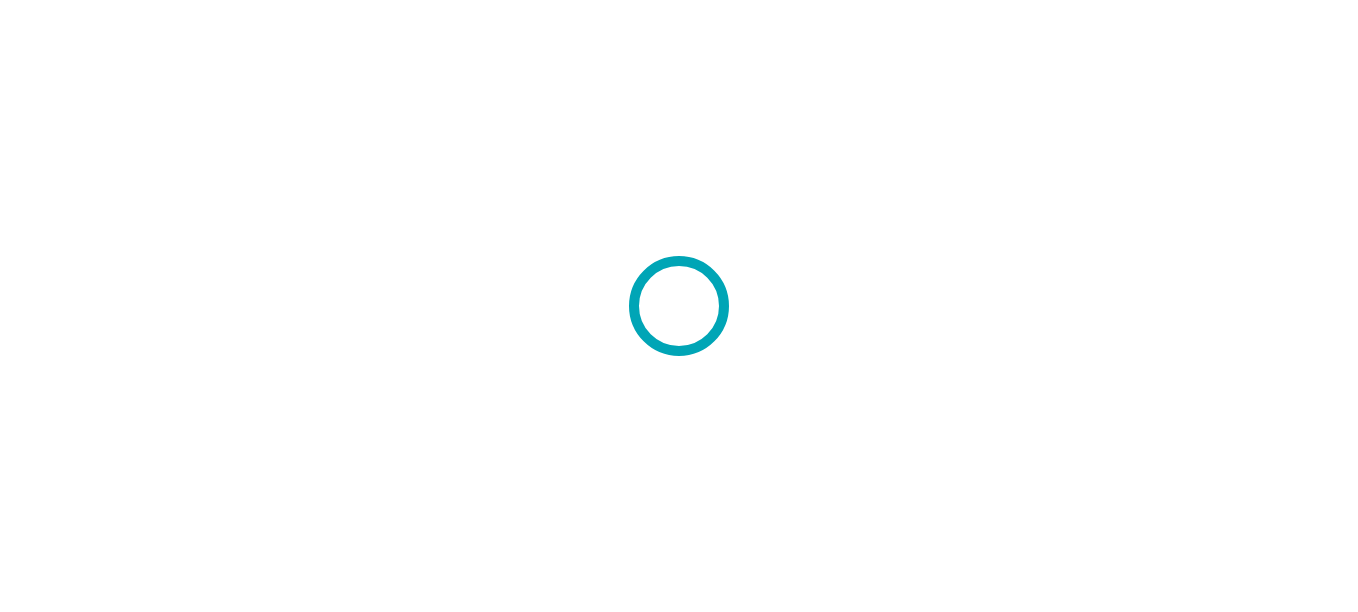 scroll, scrollTop: 0, scrollLeft: 0, axis: both 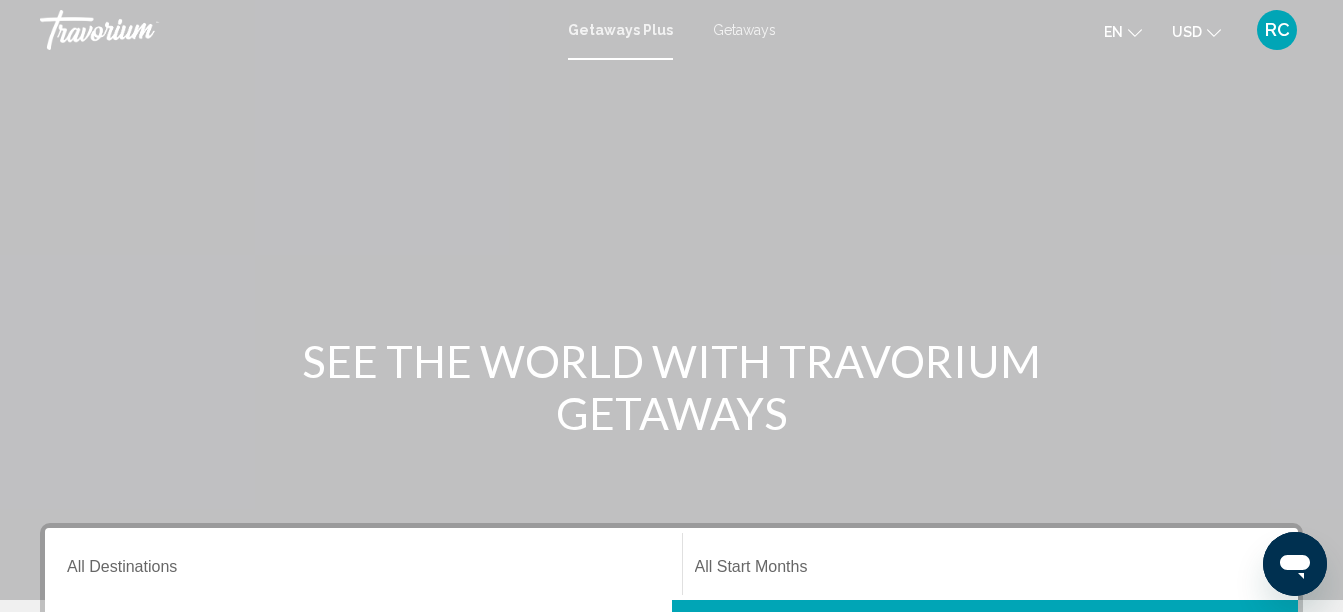 click at bounding box center [671, 300] 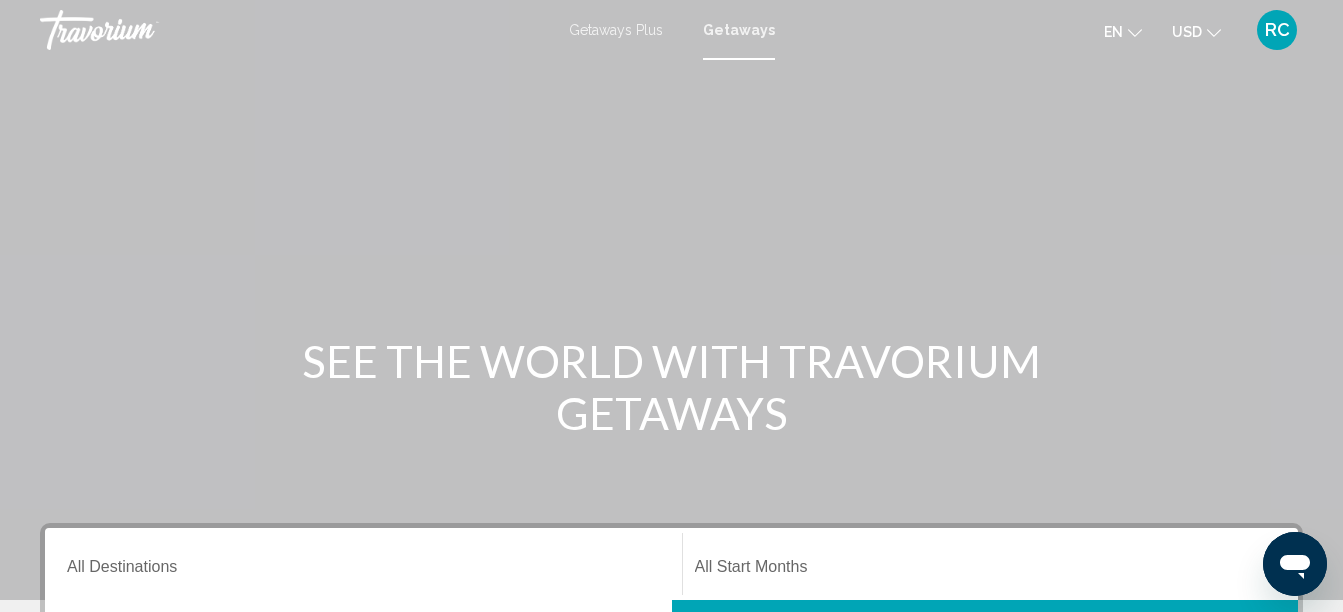 click on "Destination All Destinations" at bounding box center [363, 564] 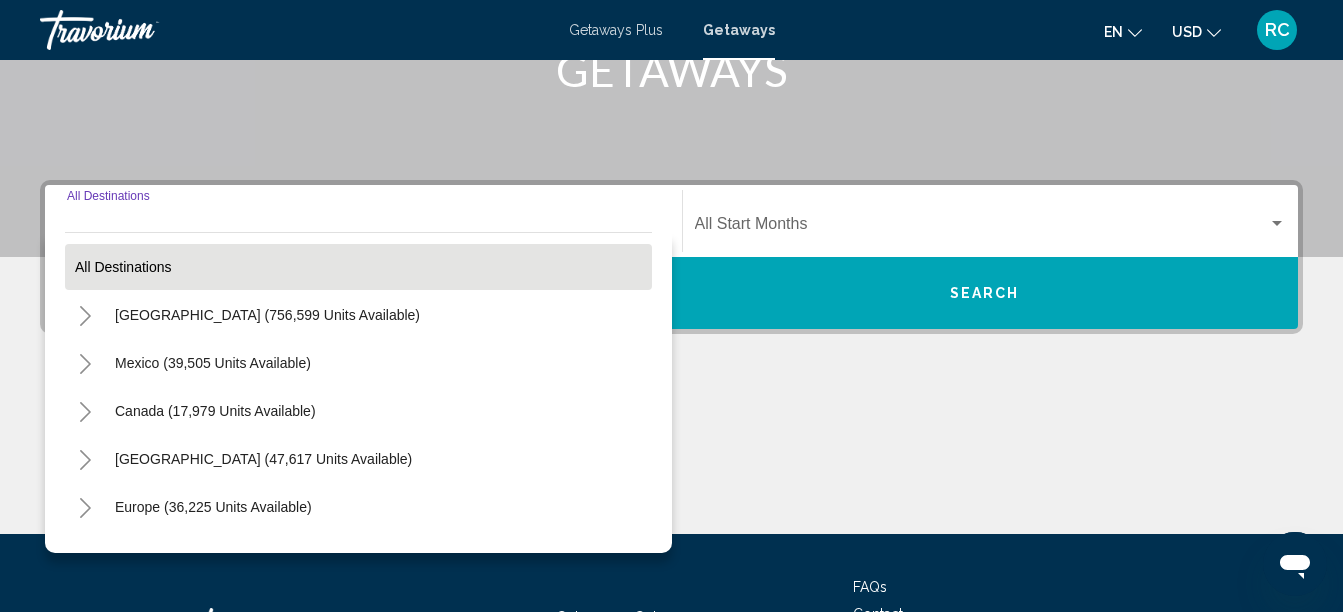 scroll, scrollTop: 458, scrollLeft: 0, axis: vertical 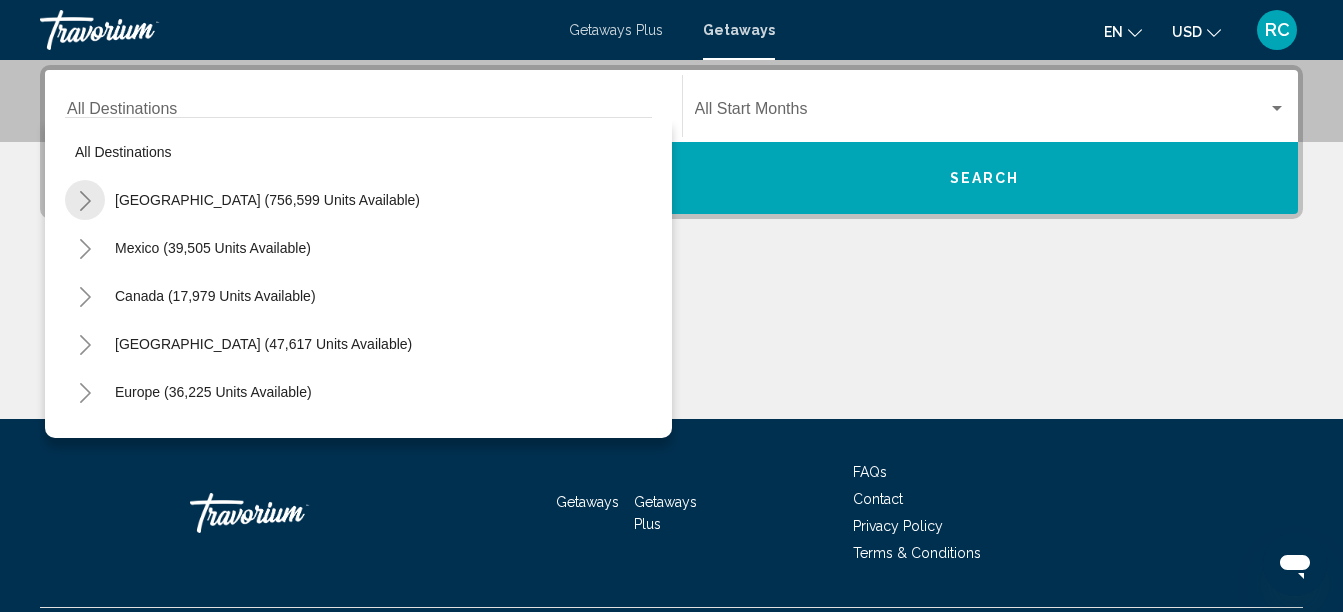 click 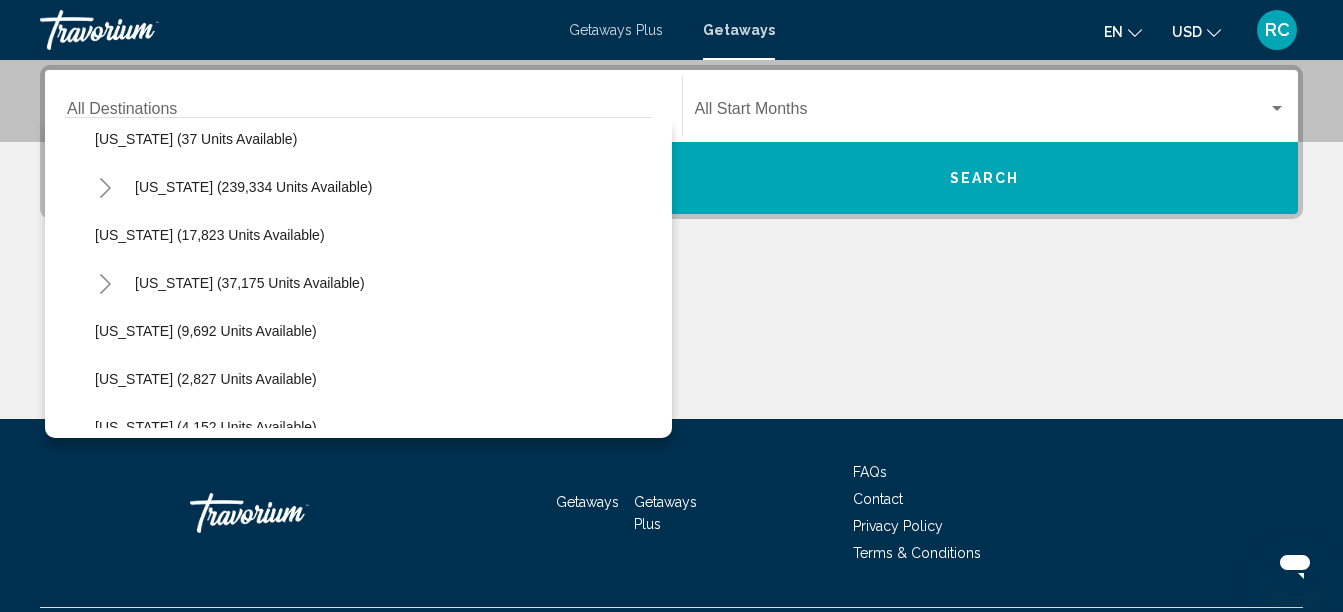 scroll, scrollTop: 359, scrollLeft: 0, axis: vertical 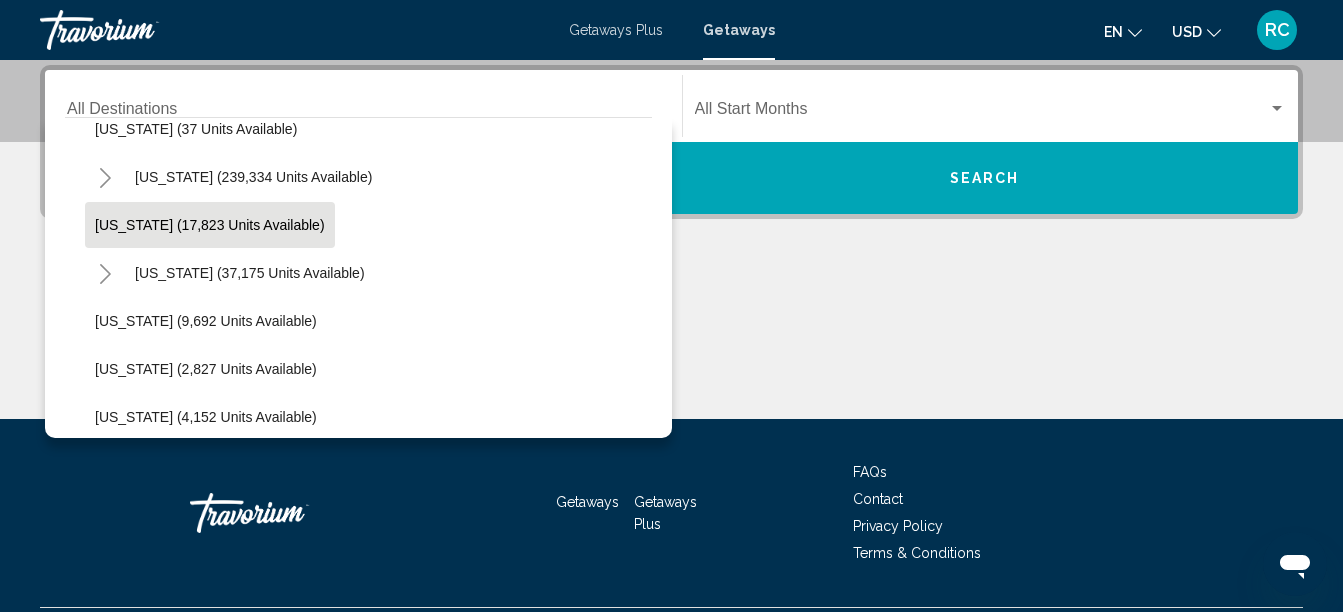 click on "[US_STATE] (17,823 units available)" 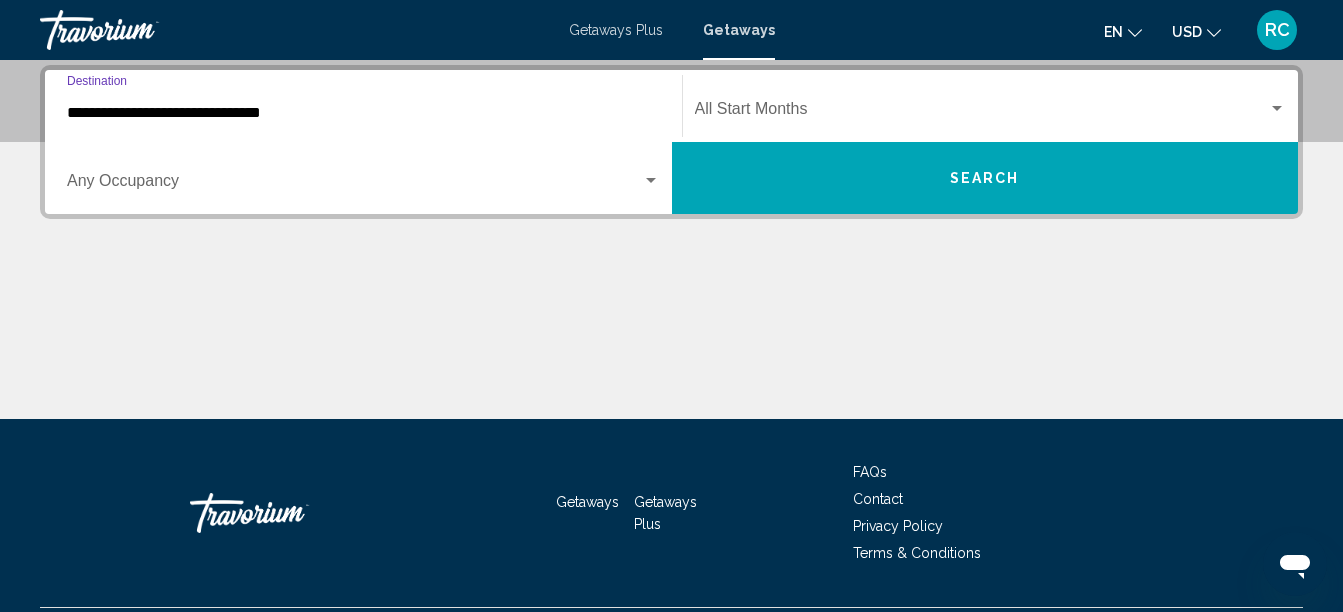 click on "Occupancy Any Occupancy" at bounding box center (363, 178) 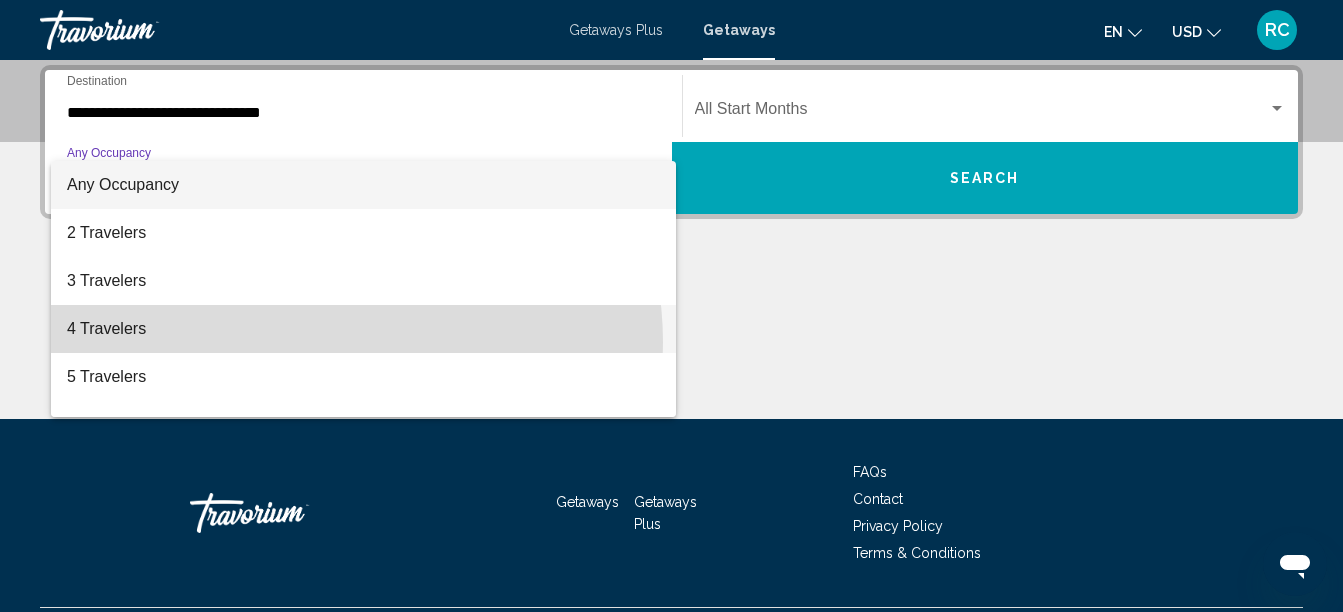 click on "4 Travelers" at bounding box center [363, 329] 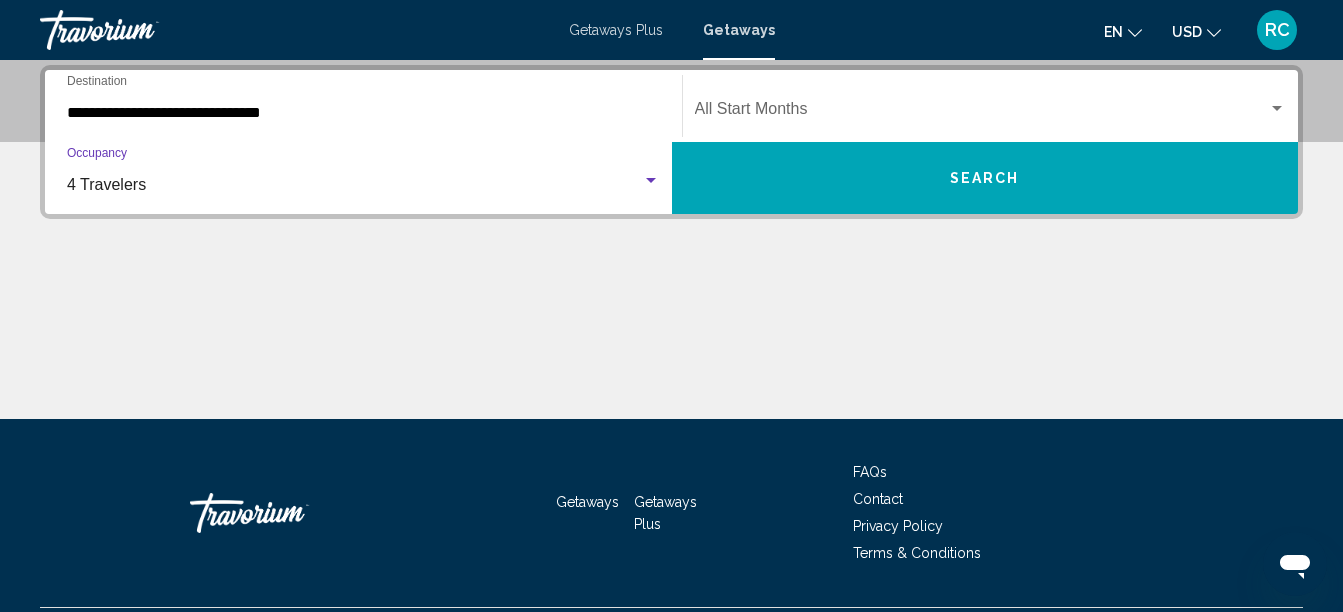 click at bounding box center (982, 113) 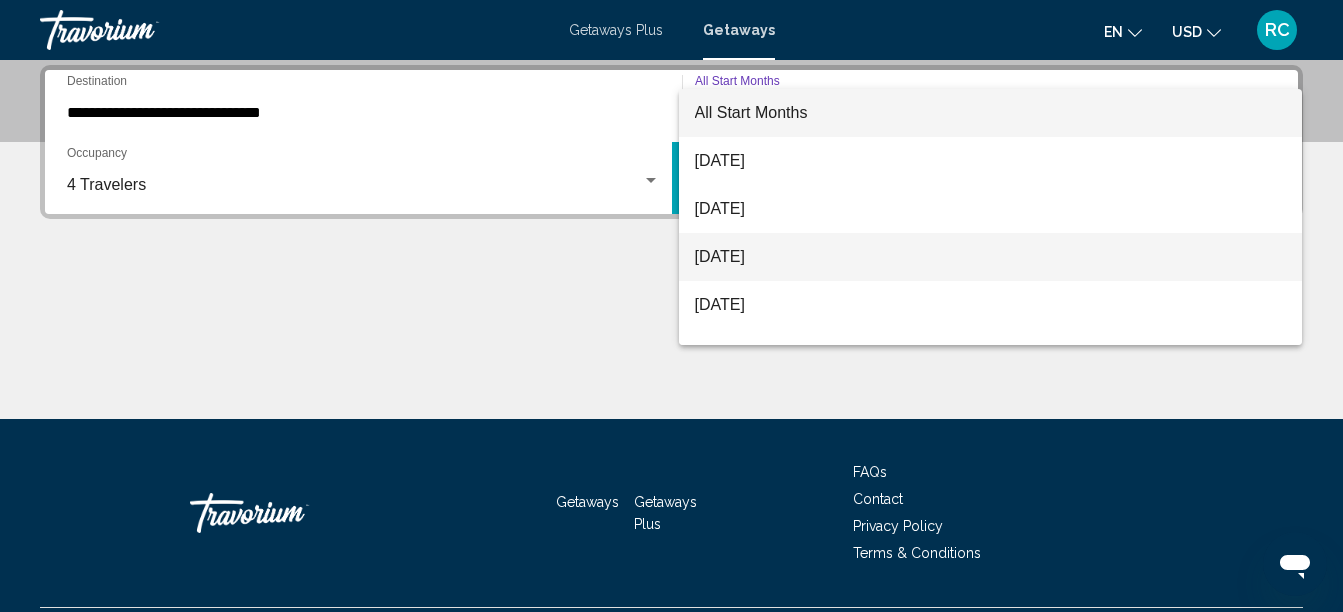 click on "[DATE]" at bounding box center [991, 257] 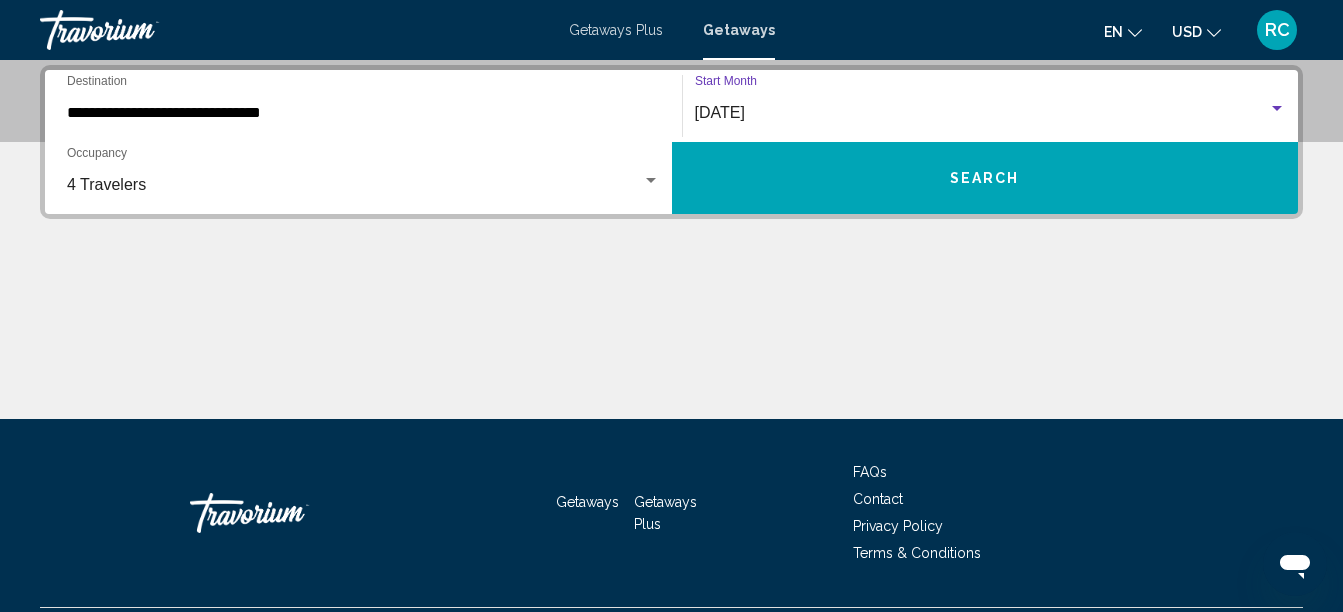 click on "Search" at bounding box center (985, 179) 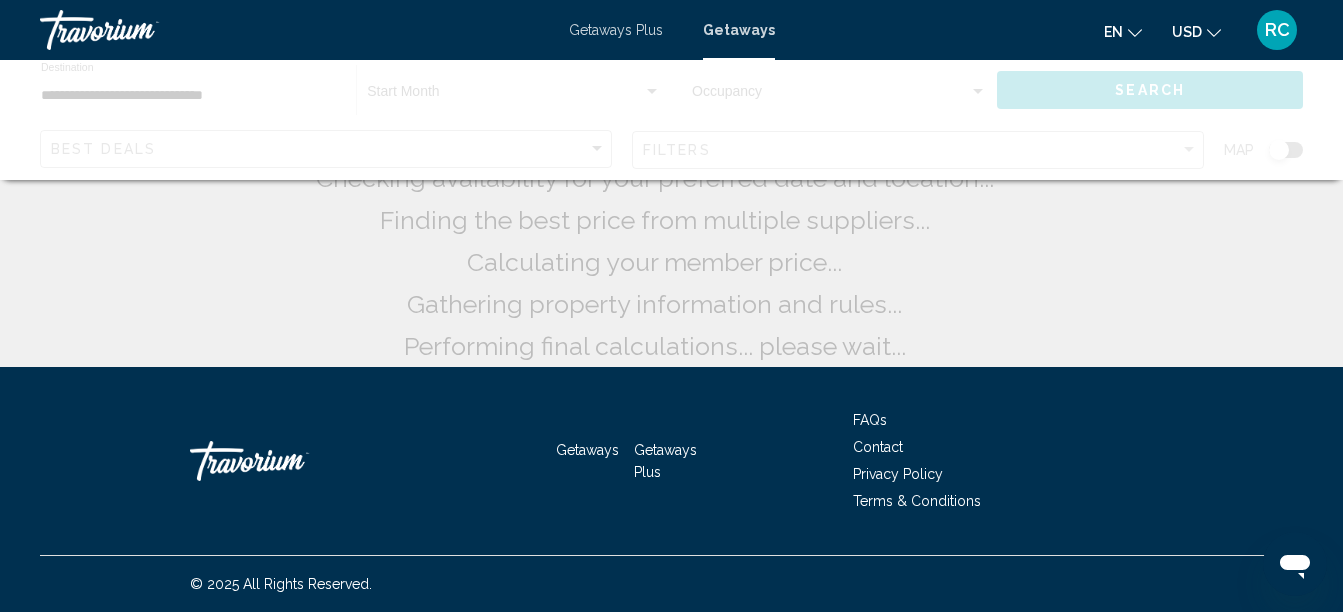 scroll, scrollTop: 0, scrollLeft: 0, axis: both 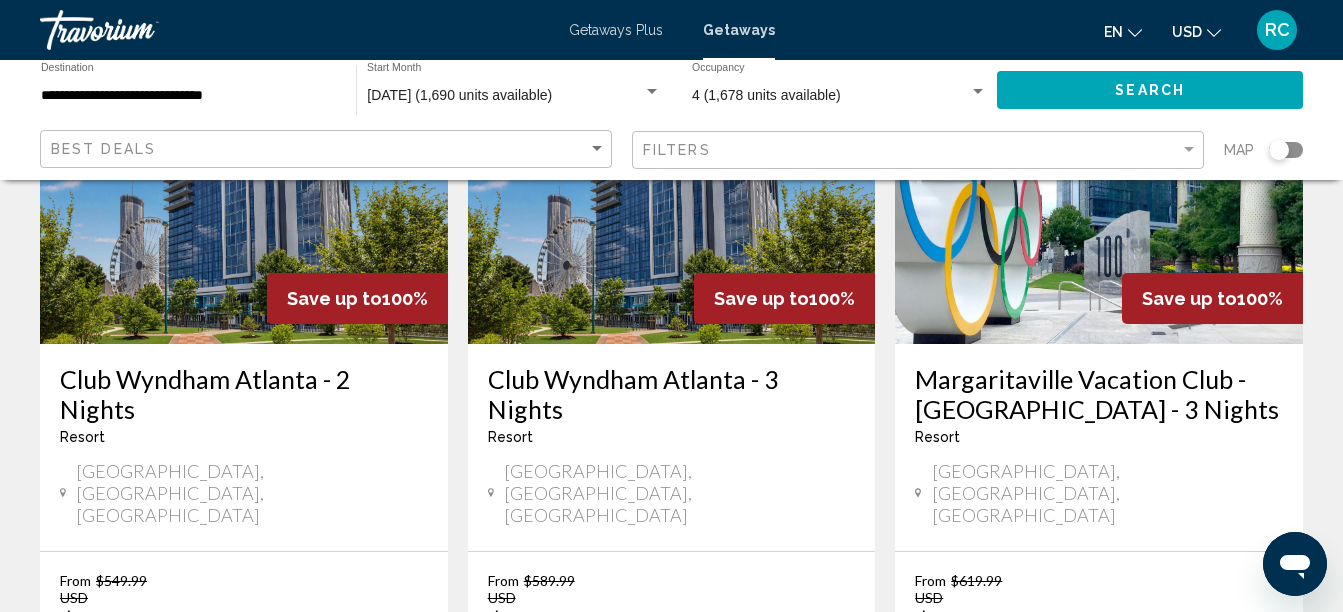 click on "Club Wyndham Atlanta - 2 Nights" at bounding box center (244, 394) 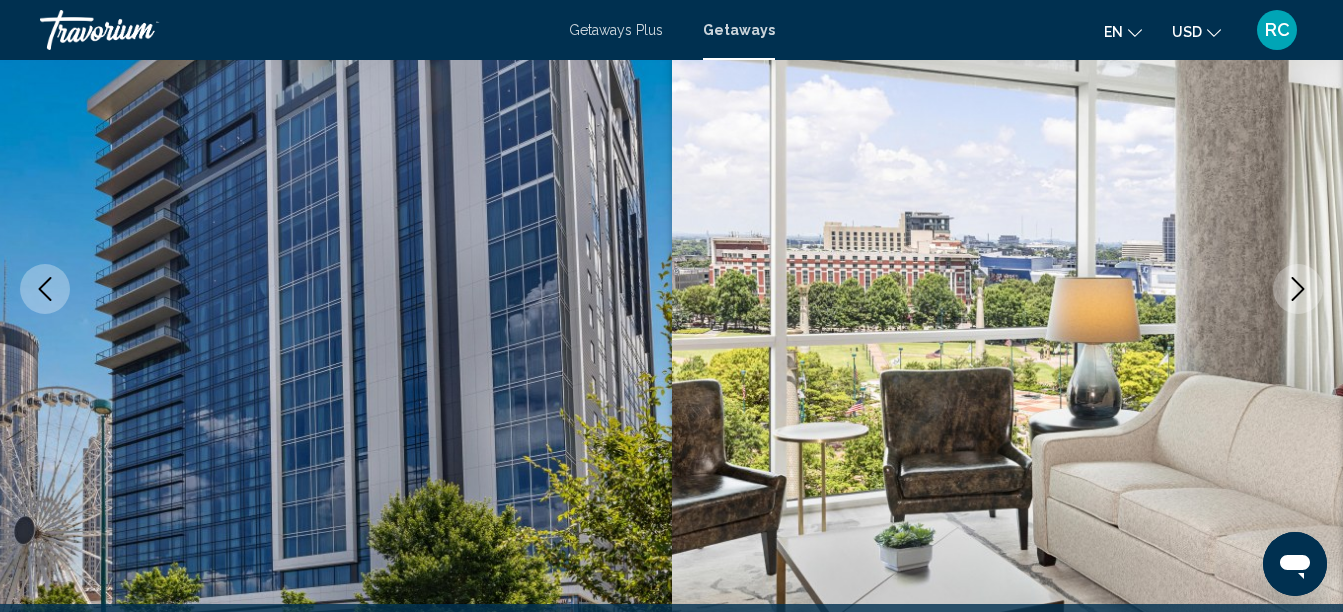scroll, scrollTop: 229, scrollLeft: 0, axis: vertical 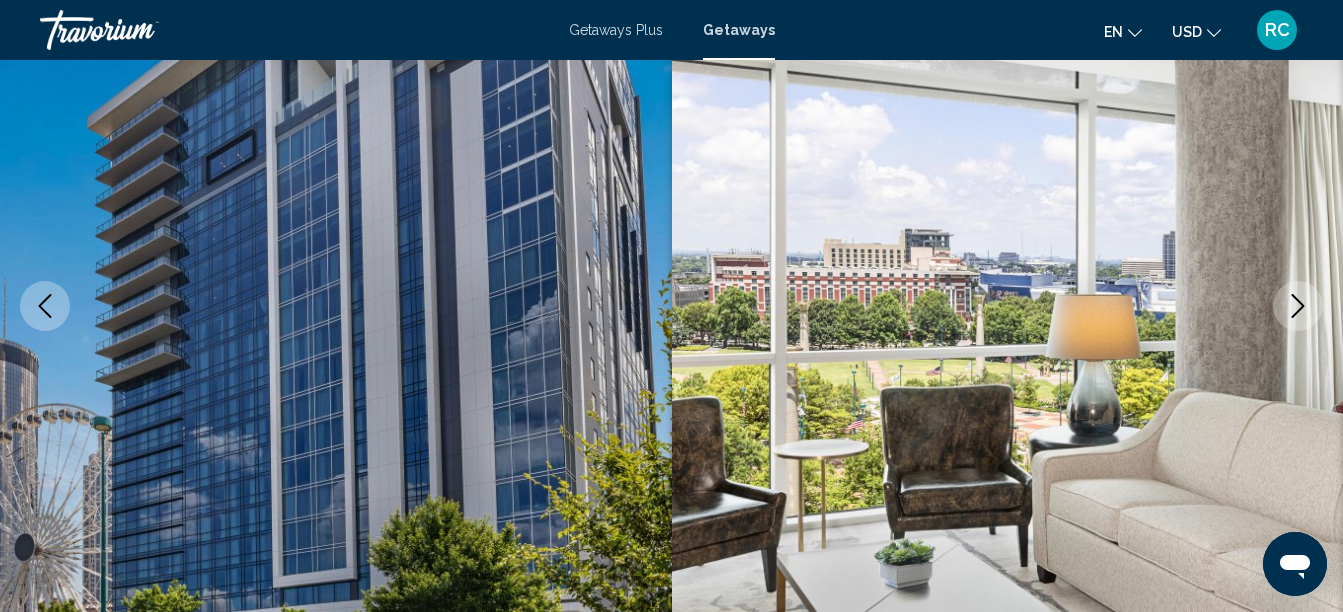 click at bounding box center [1298, 306] 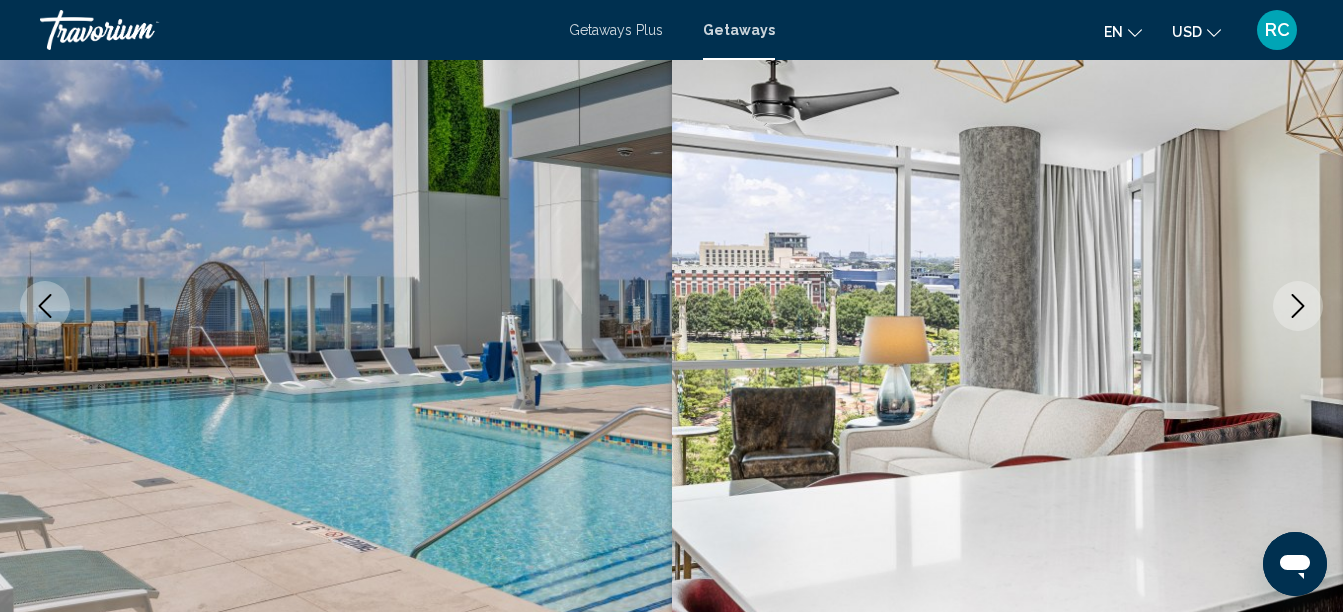 click at bounding box center [1298, 306] 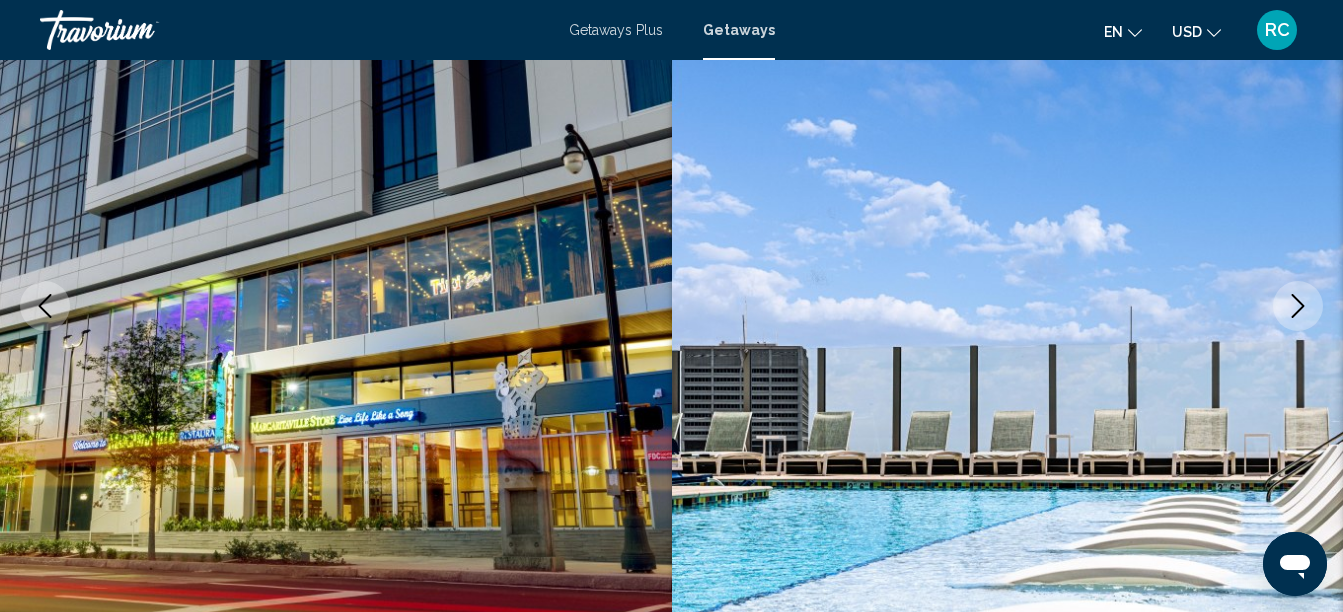 click at bounding box center (1298, 306) 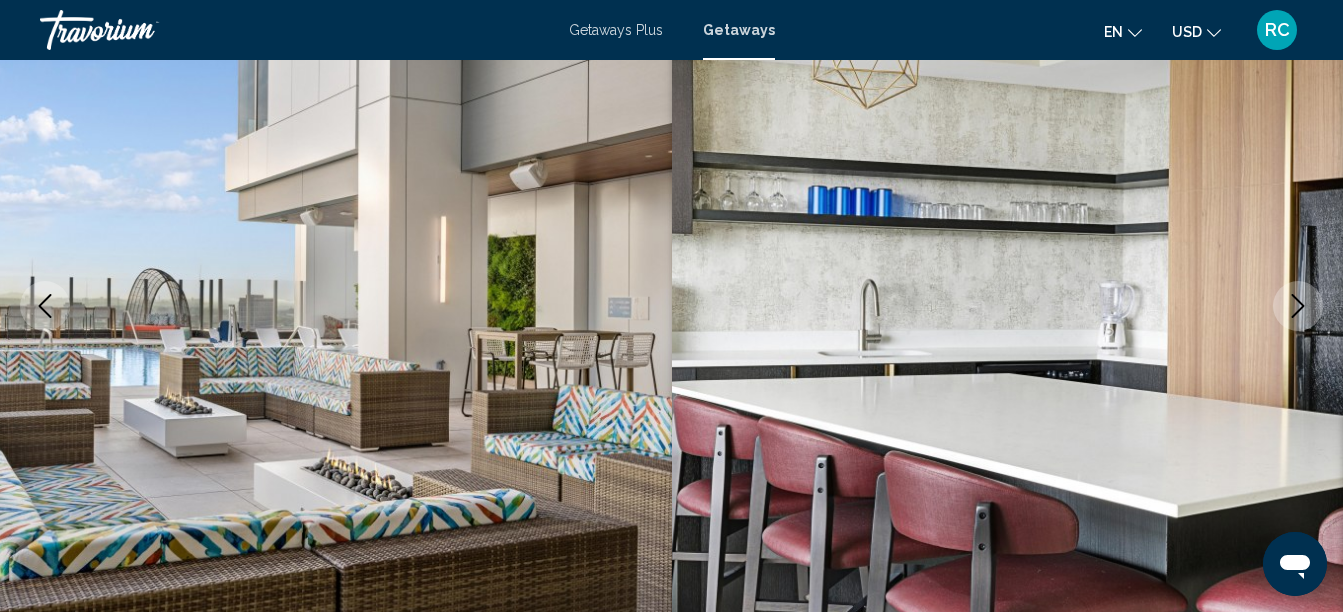 click at bounding box center (1298, 306) 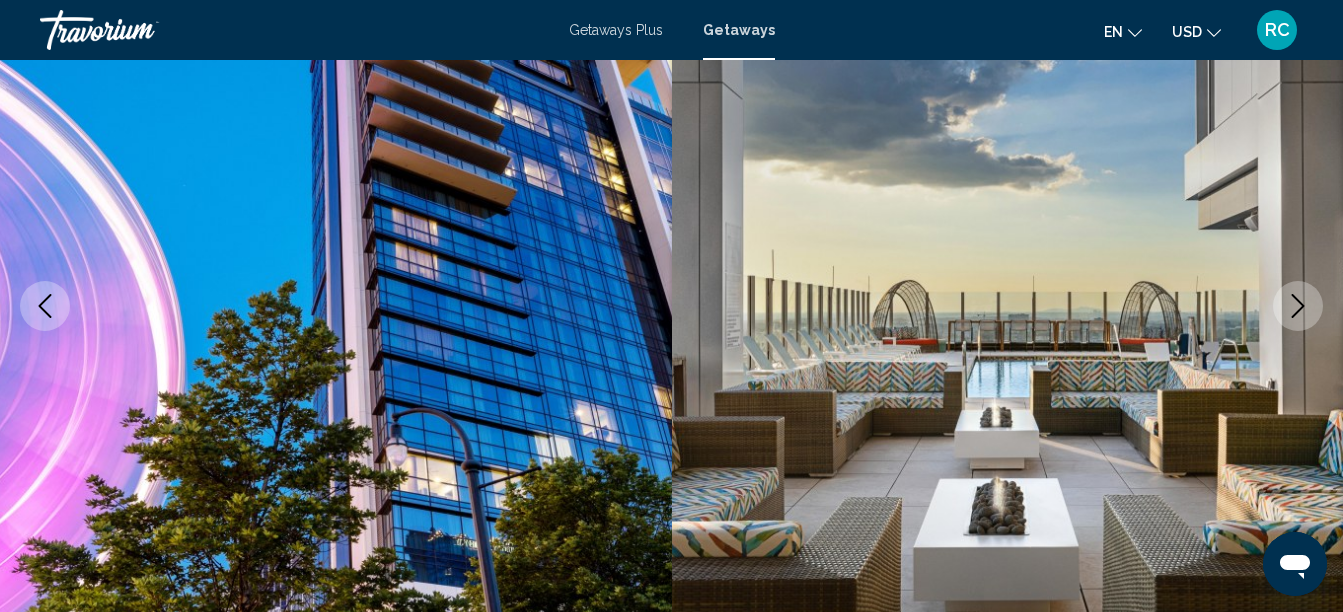click at bounding box center (1298, 306) 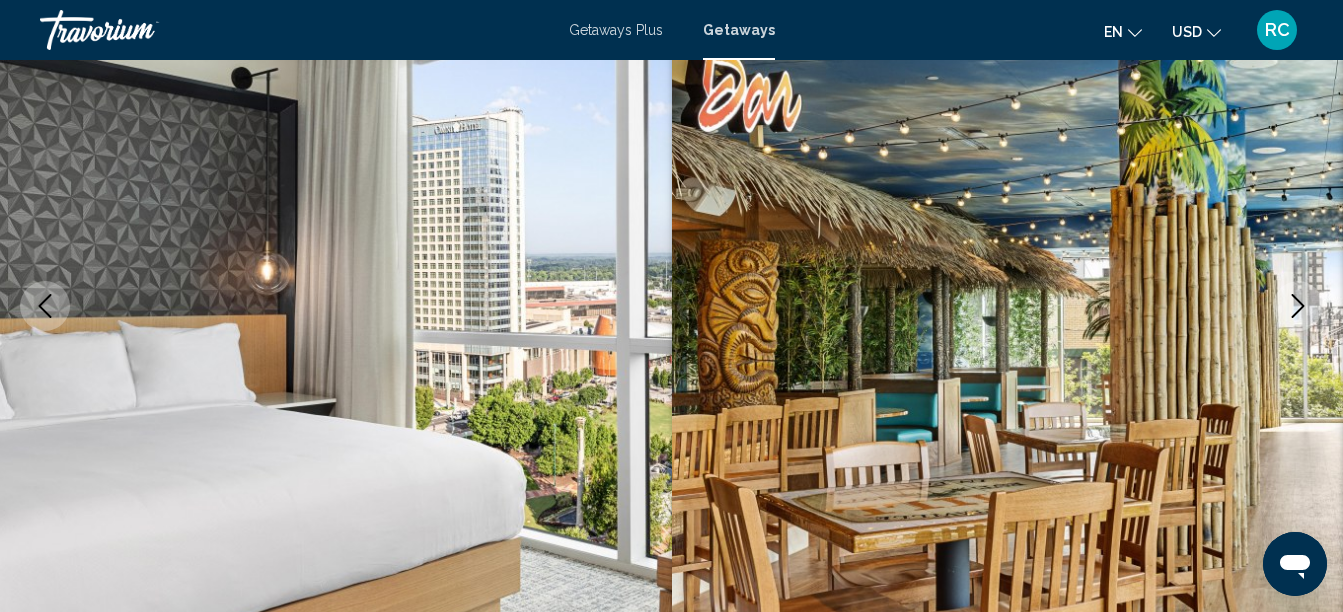 click at bounding box center [1298, 306] 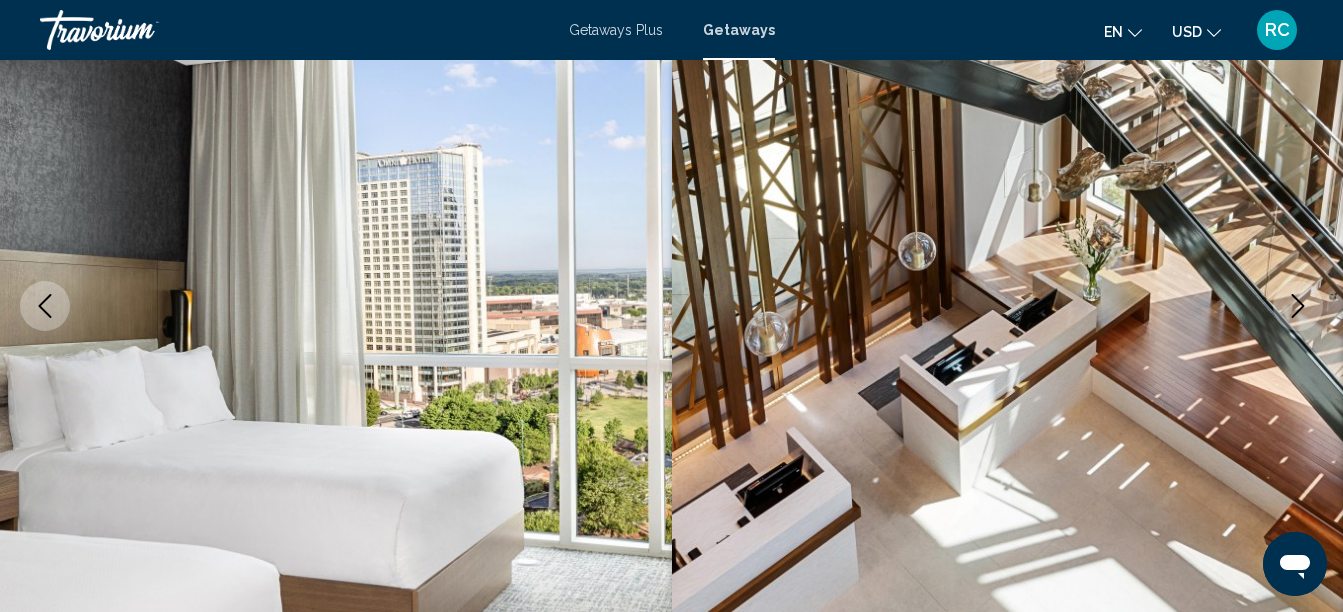 click at bounding box center [1298, 306] 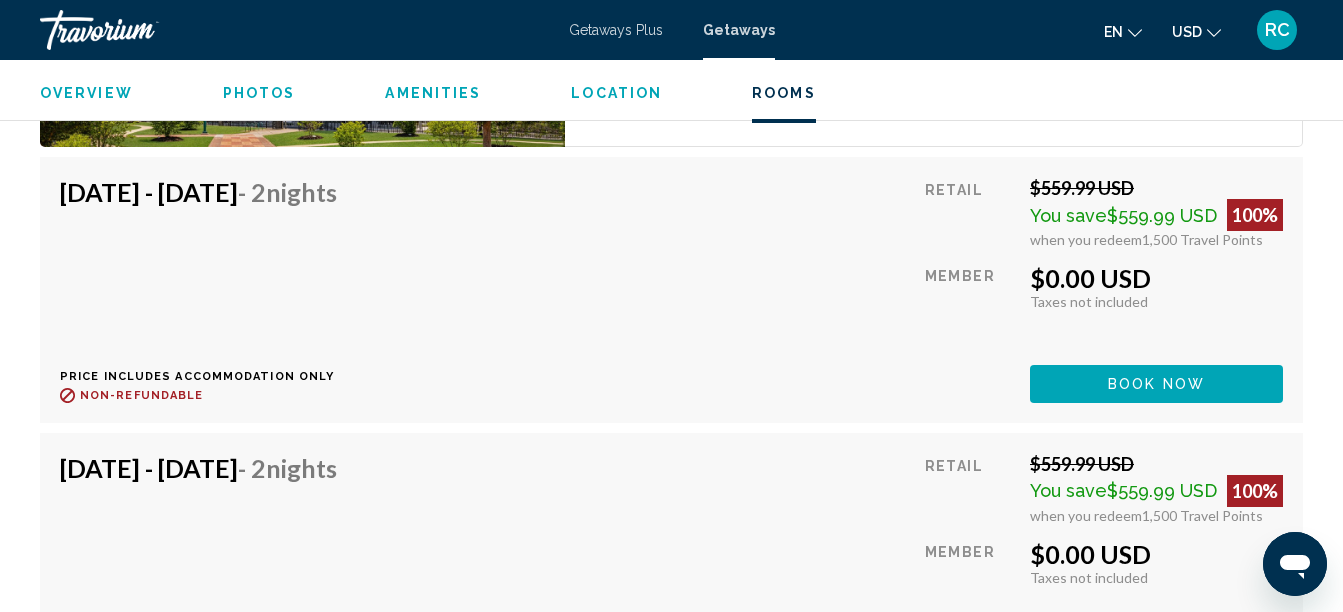 scroll, scrollTop: 4242, scrollLeft: 0, axis: vertical 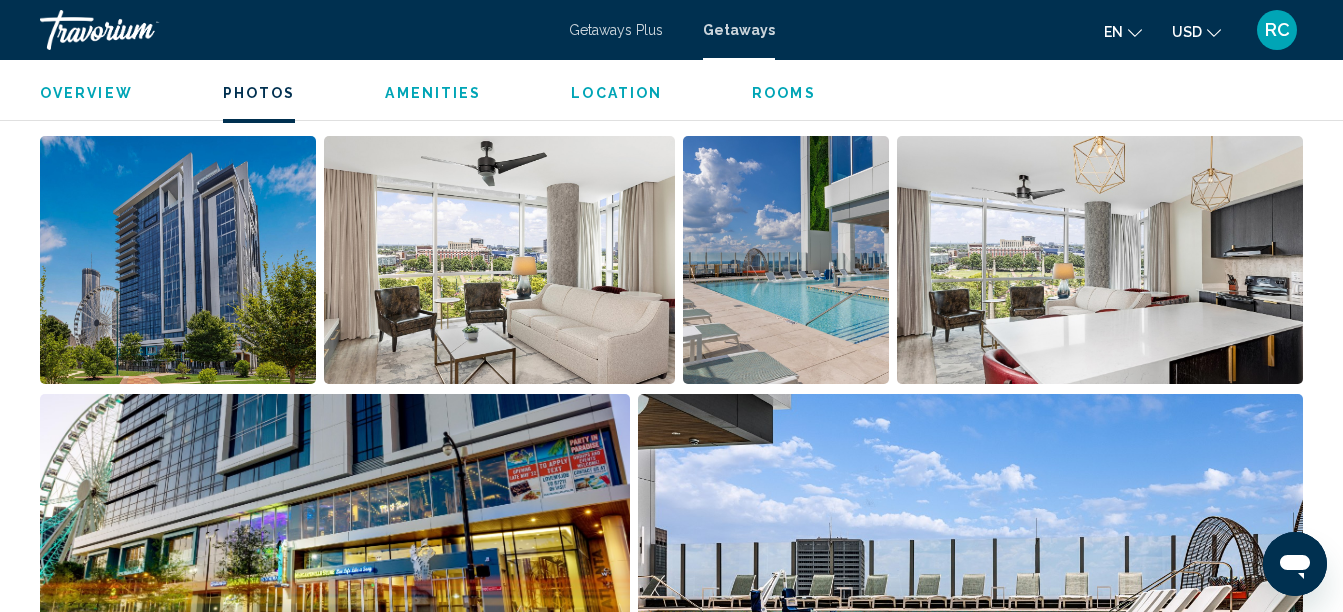 drag, startPoint x: 1330, startPoint y: 160, endPoint x: 1330, endPoint y: 128, distance: 32 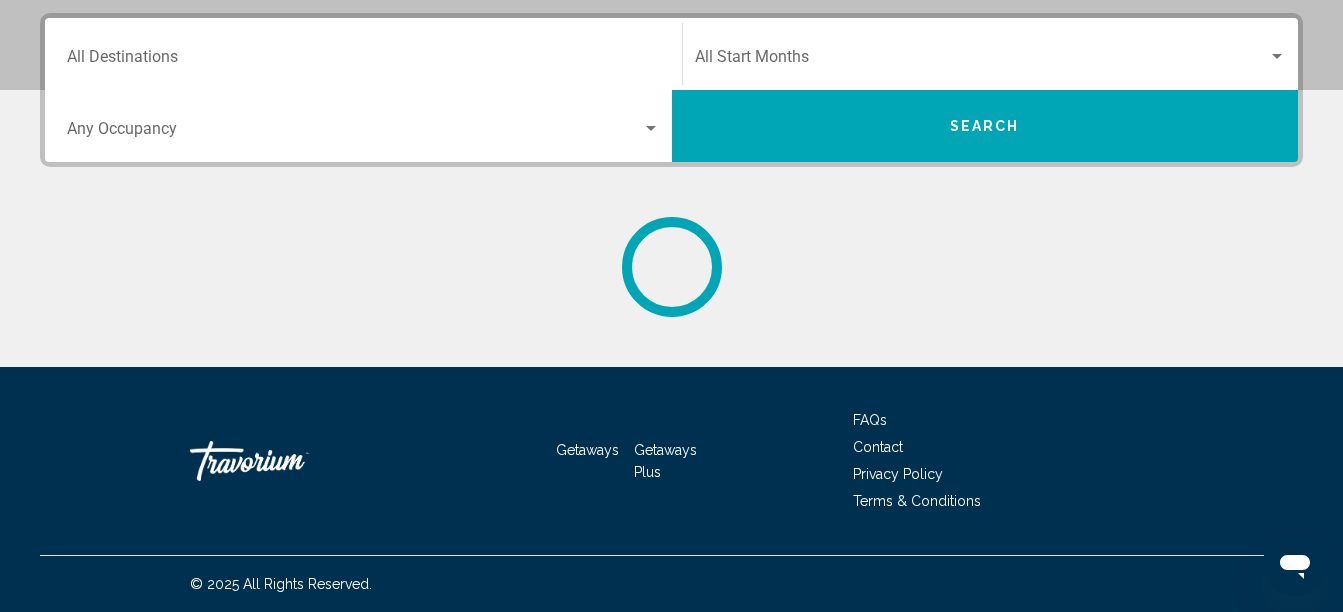 scroll, scrollTop: 0, scrollLeft: 0, axis: both 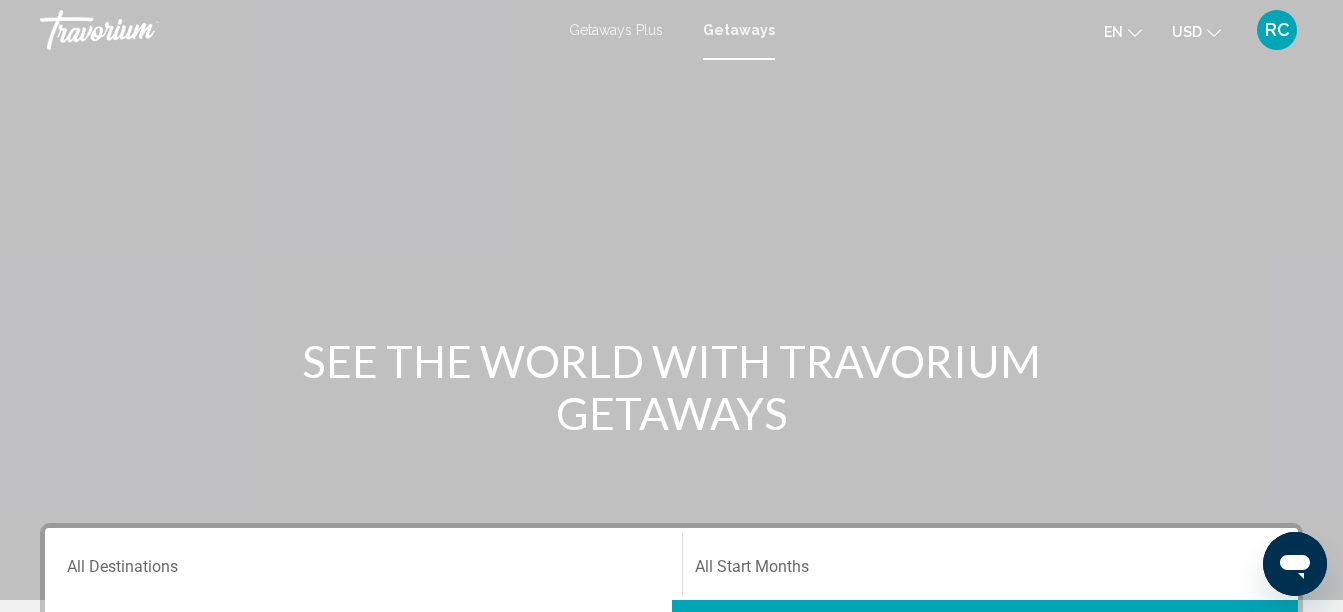 click on "Destination All Destinations" at bounding box center [363, 564] 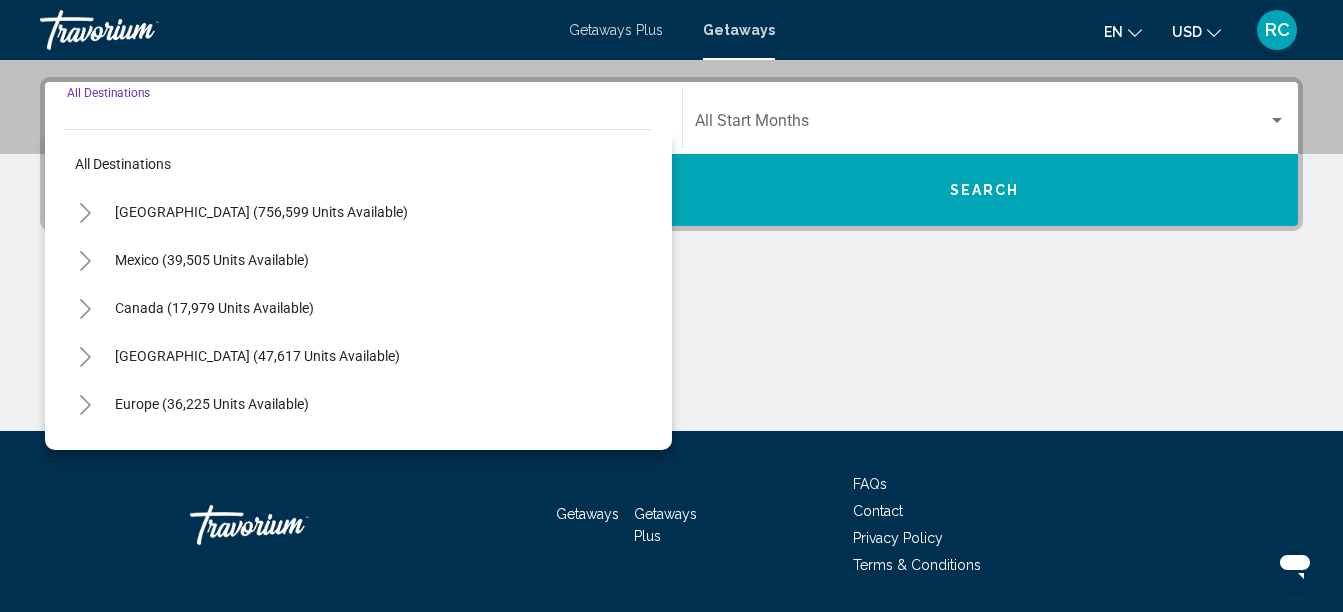 scroll, scrollTop: 458, scrollLeft: 0, axis: vertical 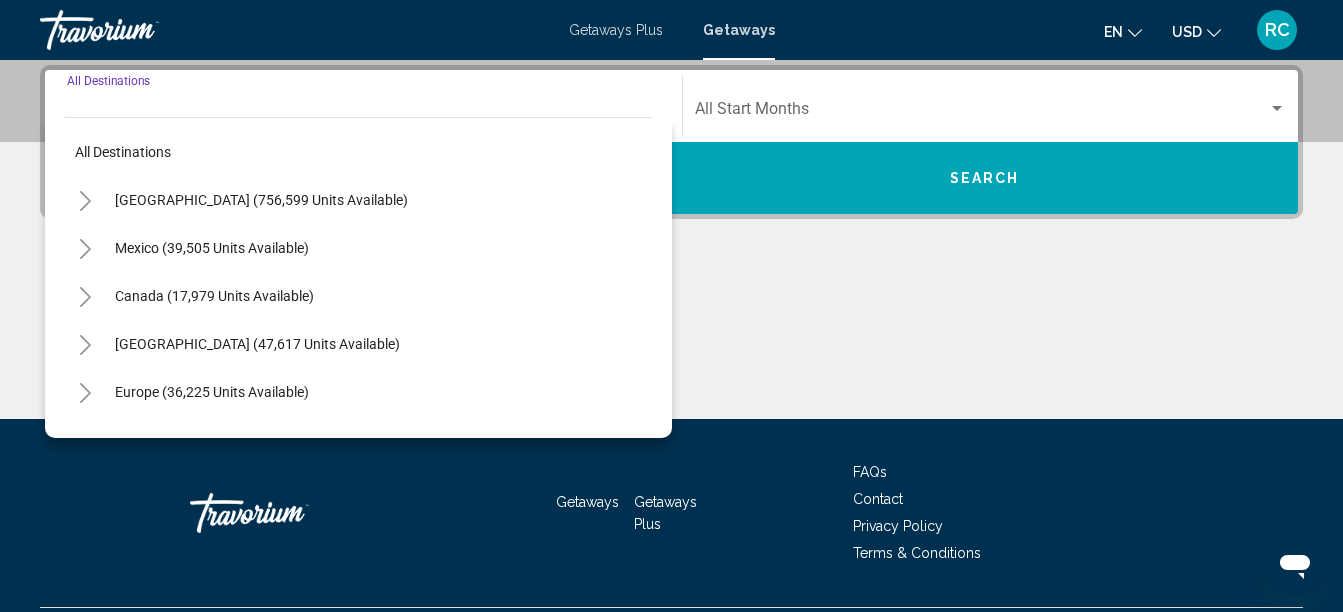 click 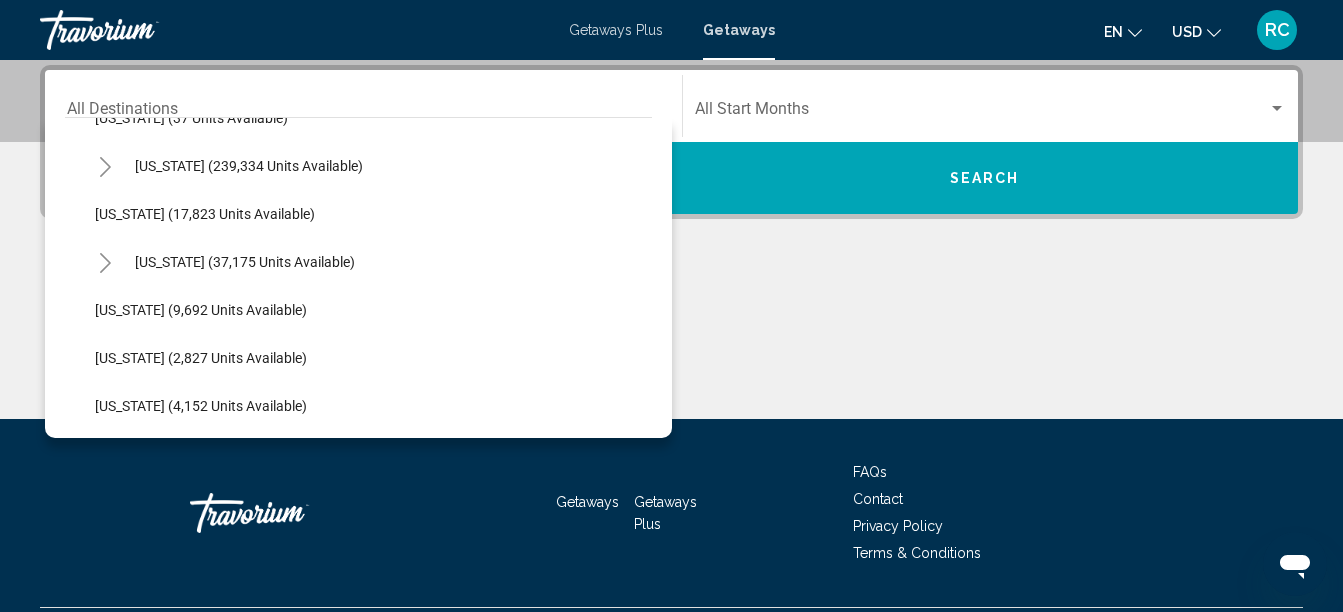 scroll, scrollTop: 359, scrollLeft: 0, axis: vertical 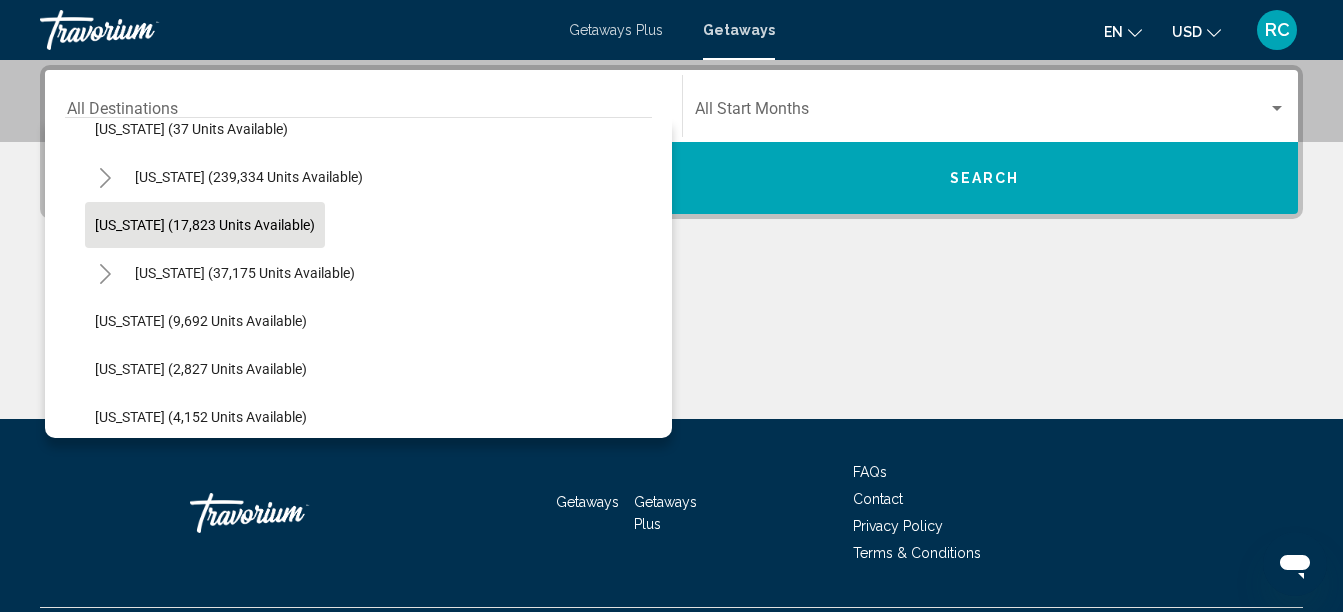 click on "[US_STATE] (17,823 units available)" 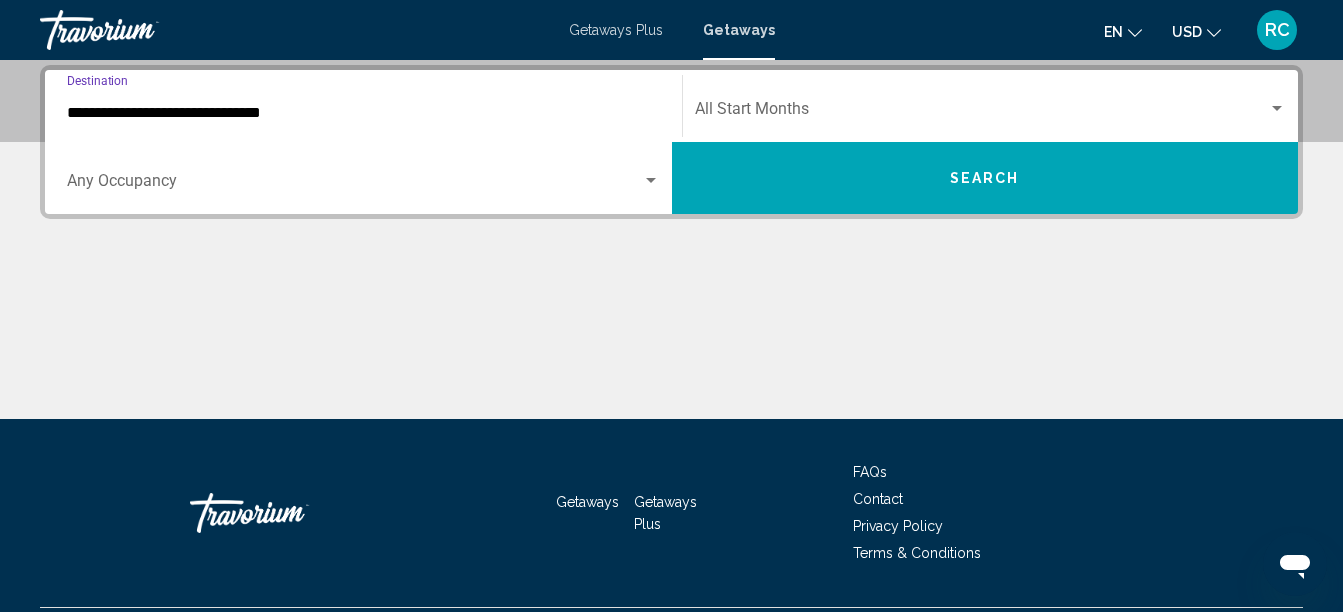 click at bounding box center [354, 185] 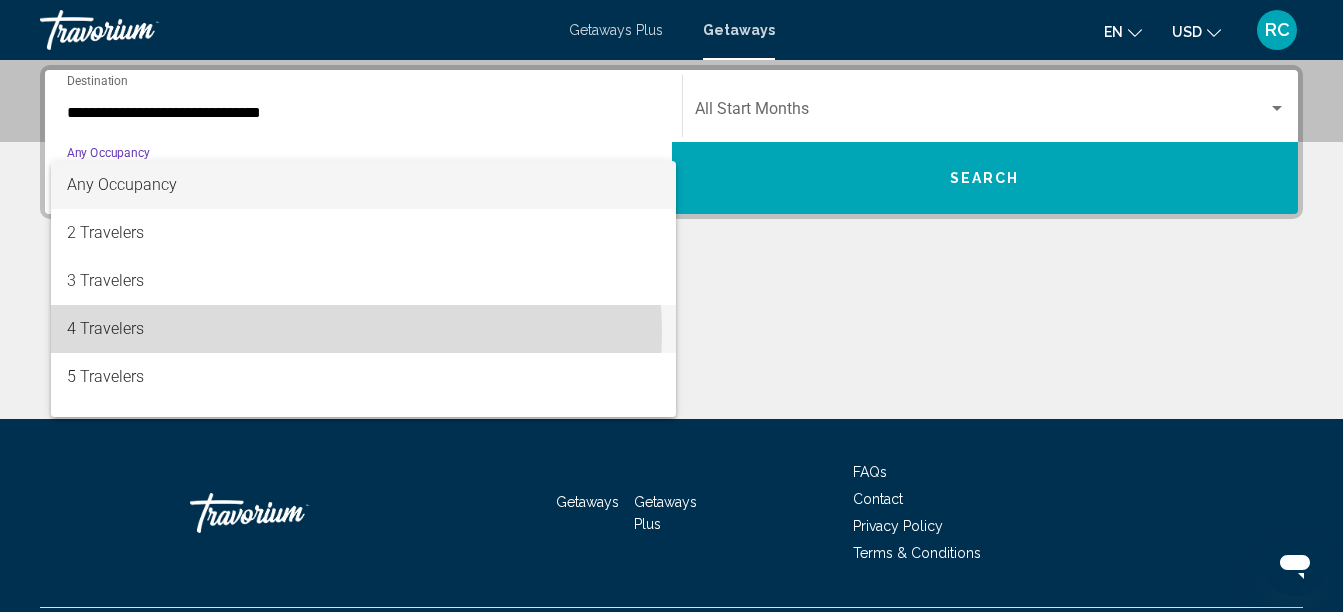 click on "4 Travelers" at bounding box center [363, 329] 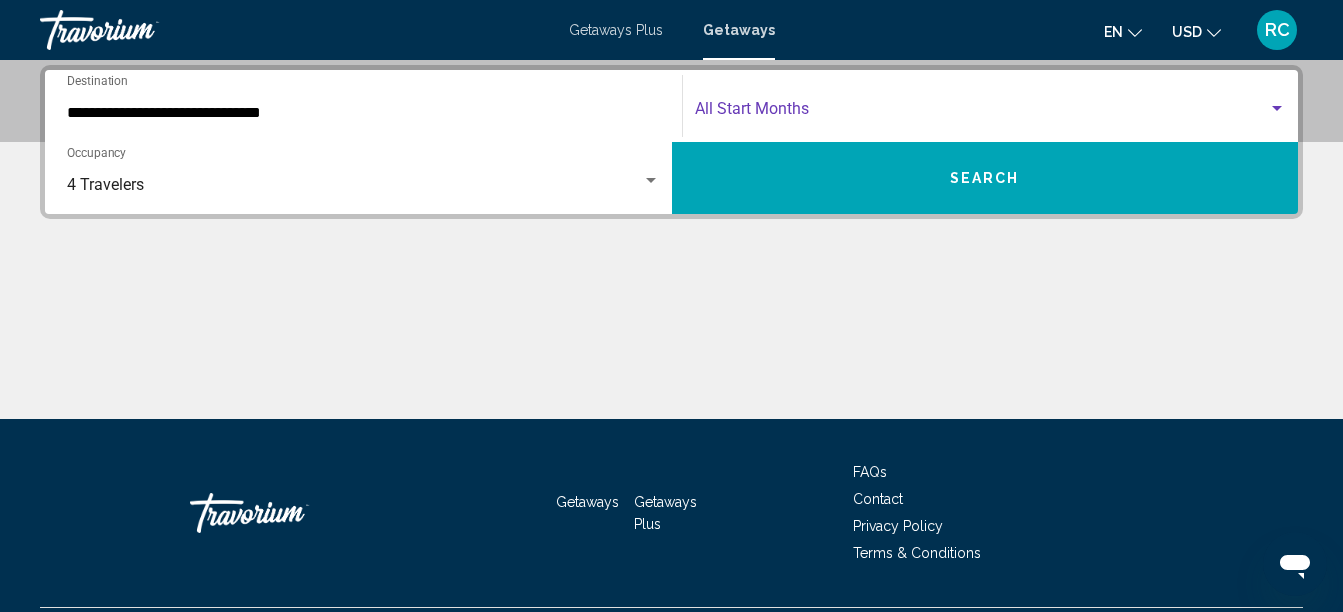 click at bounding box center [982, 113] 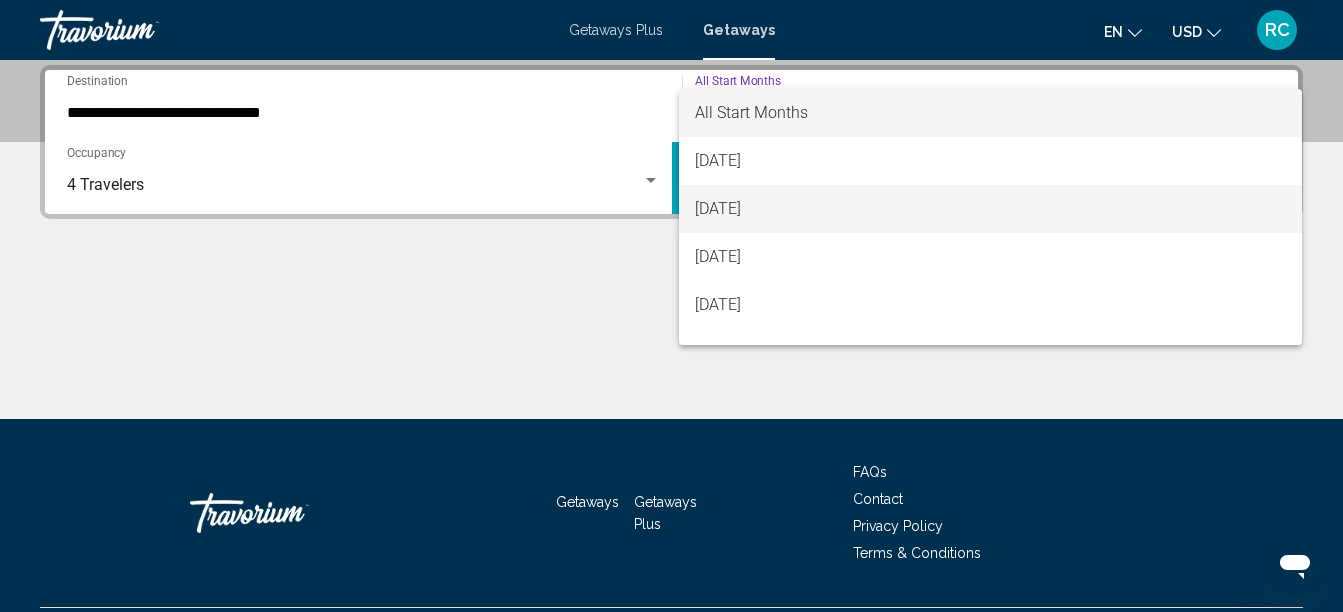 click on "[DATE]" at bounding box center [991, 209] 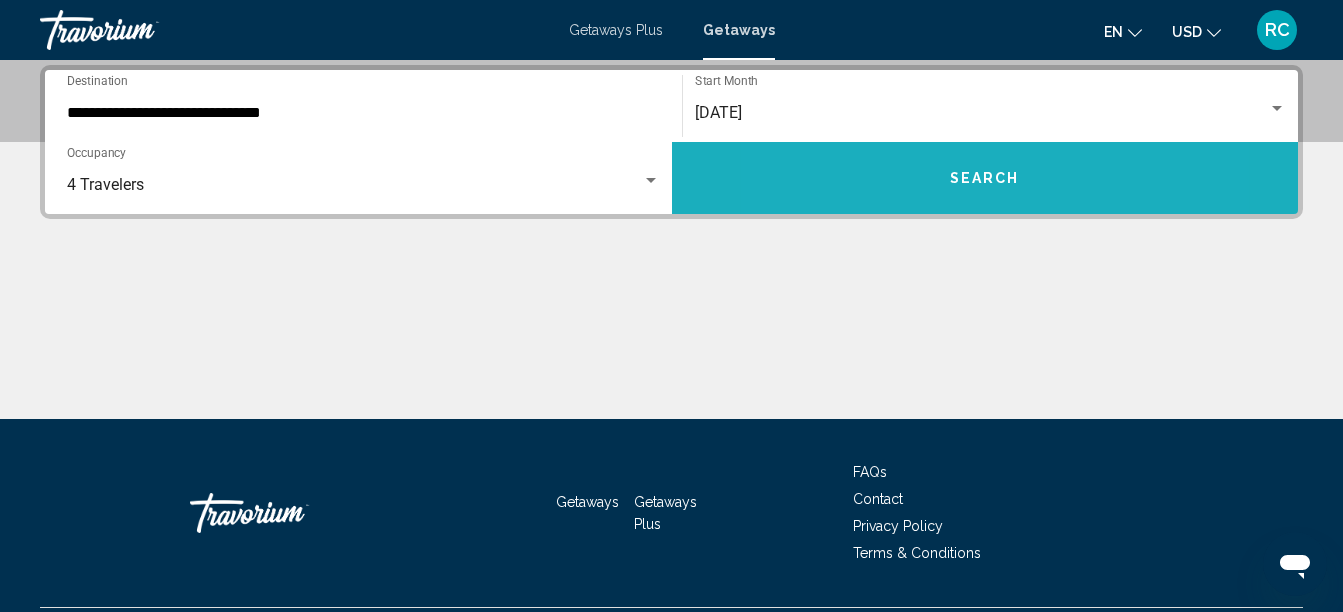 click on "Search" at bounding box center (985, 178) 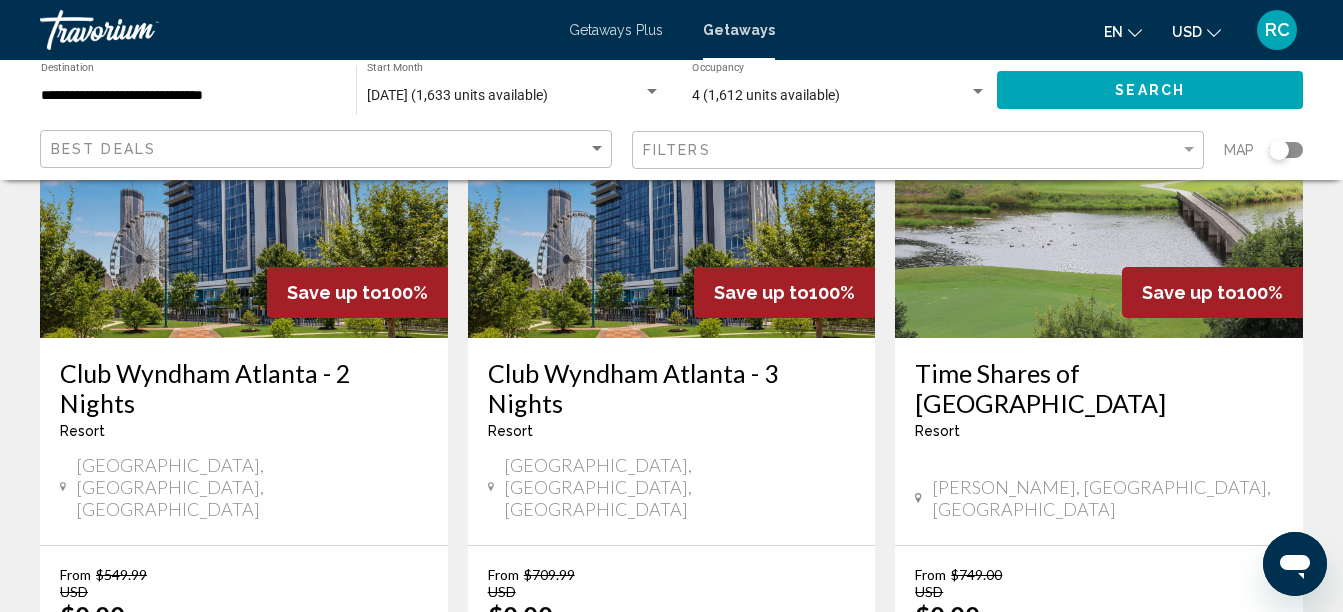 scroll, scrollTop: 301, scrollLeft: 0, axis: vertical 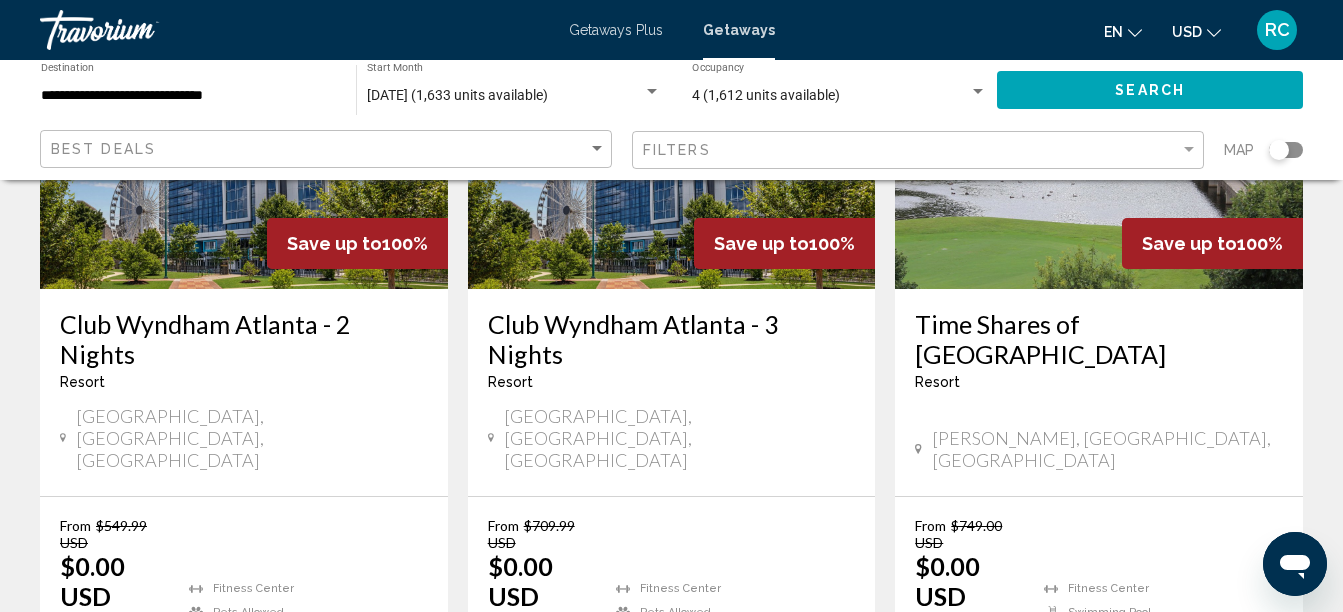 click on "Club Wyndham Atlanta - 2 Nights" at bounding box center [244, 339] 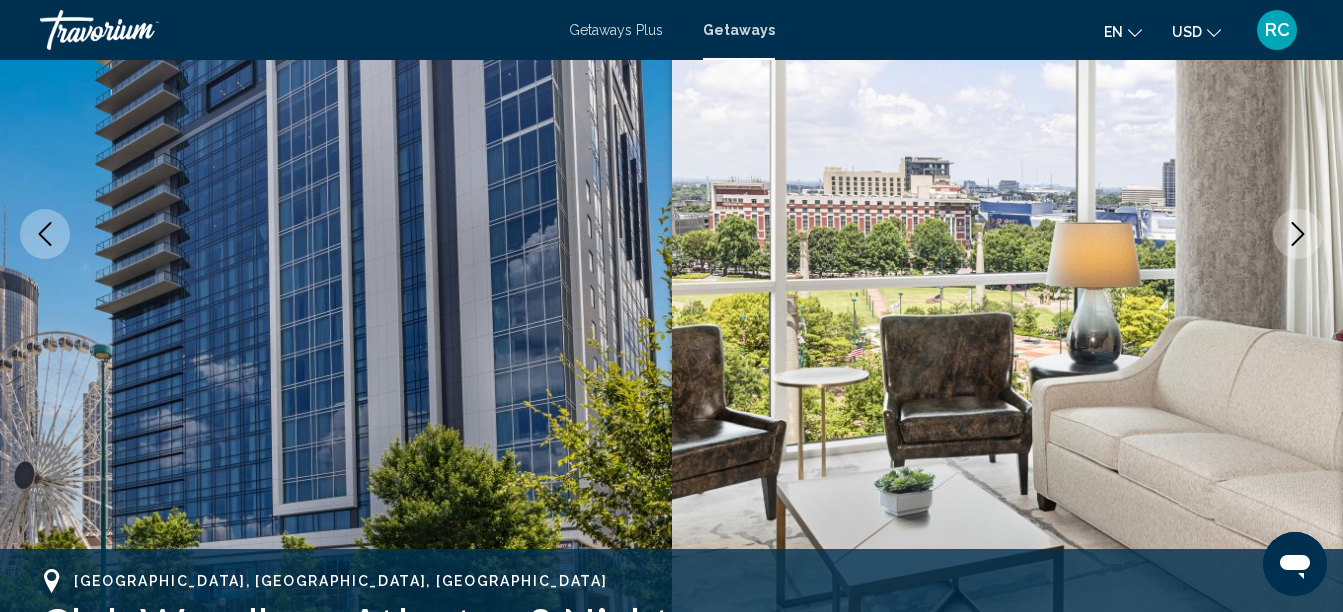 scroll, scrollTop: 229, scrollLeft: 0, axis: vertical 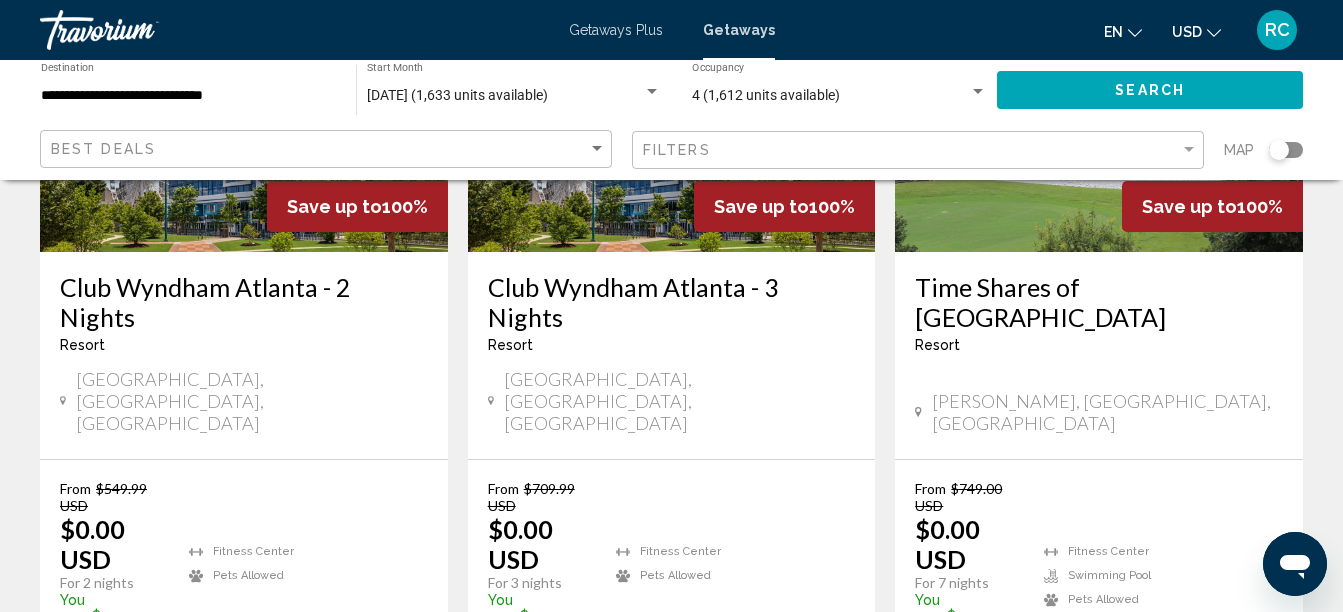 click on "Club Wyndham Atlanta - 3 Nights" at bounding box center (672, 302) 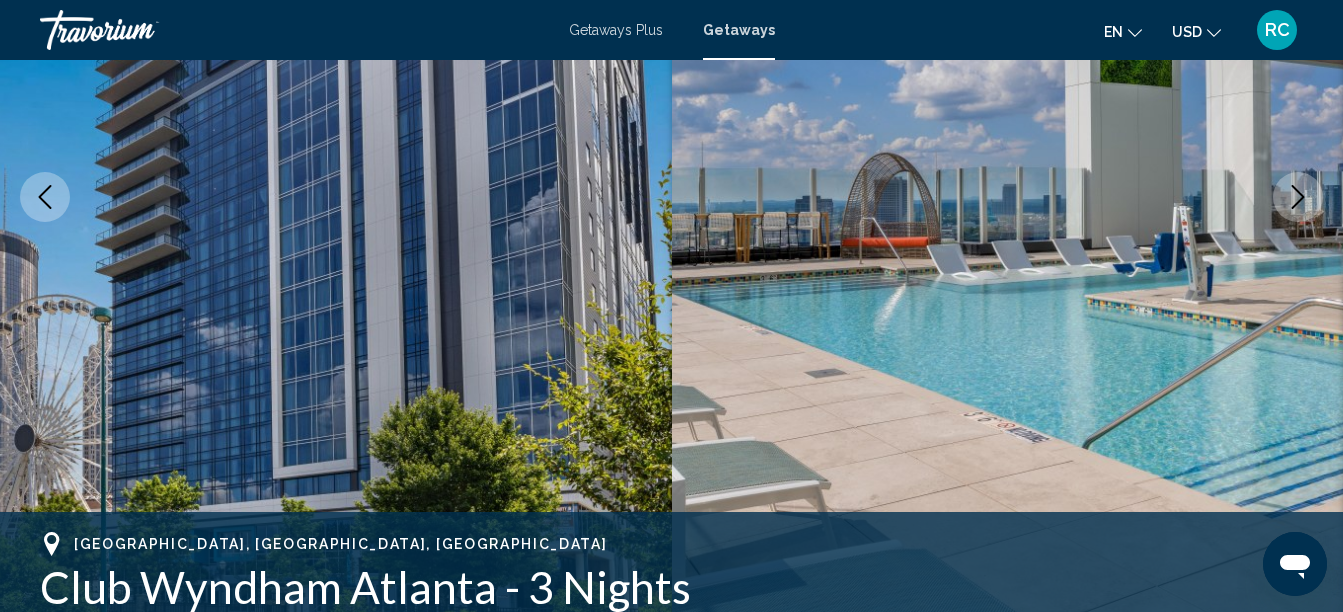scroll, scrollTop: 229, scrollLeft: 0, axis: vertical 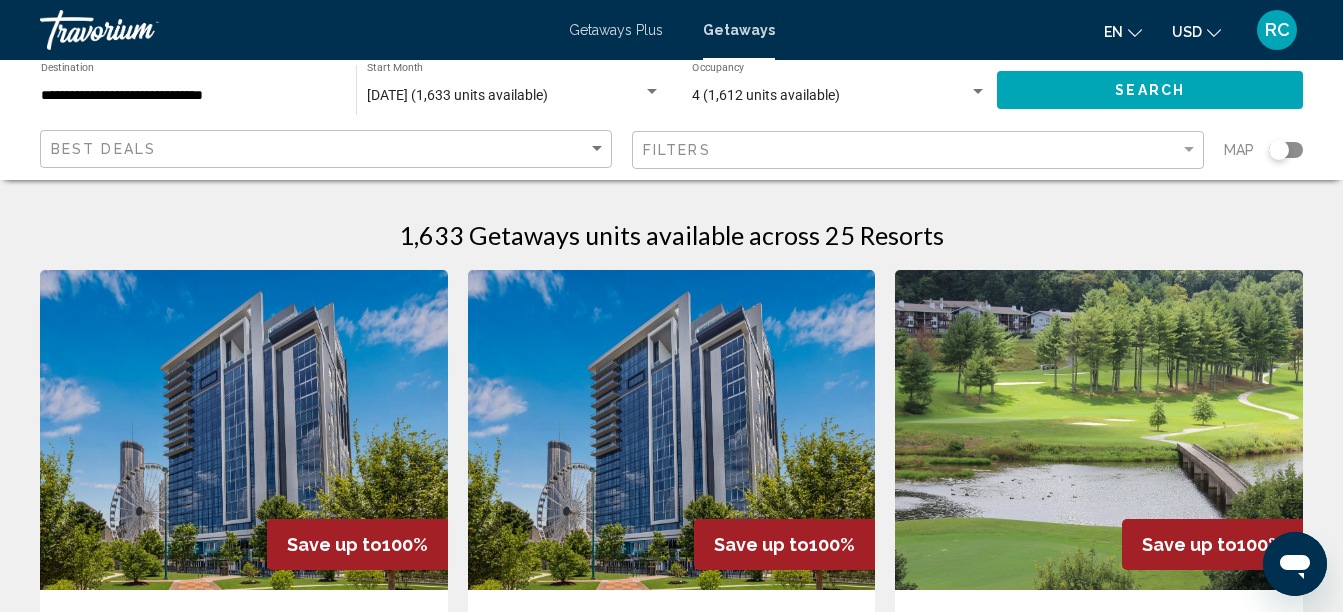 click on "[DATE] (1,633 units available) Start Month All Start Months" 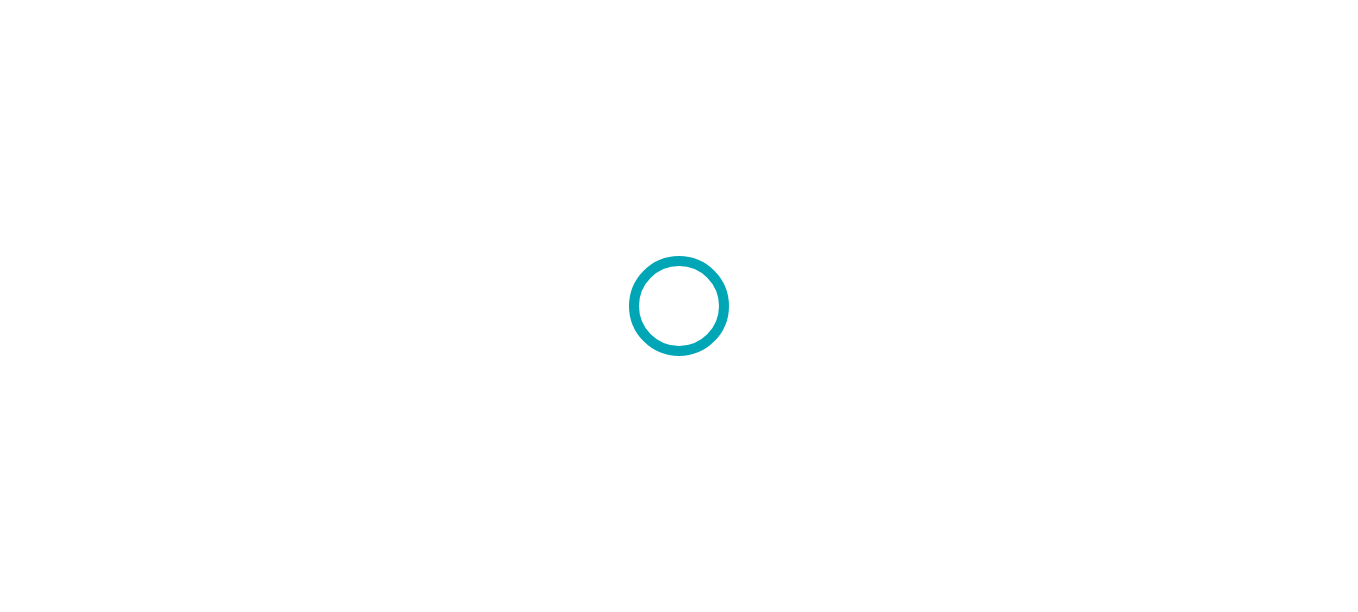 scroll, scrollTop: 0, scrollLeft: 0, axis: both 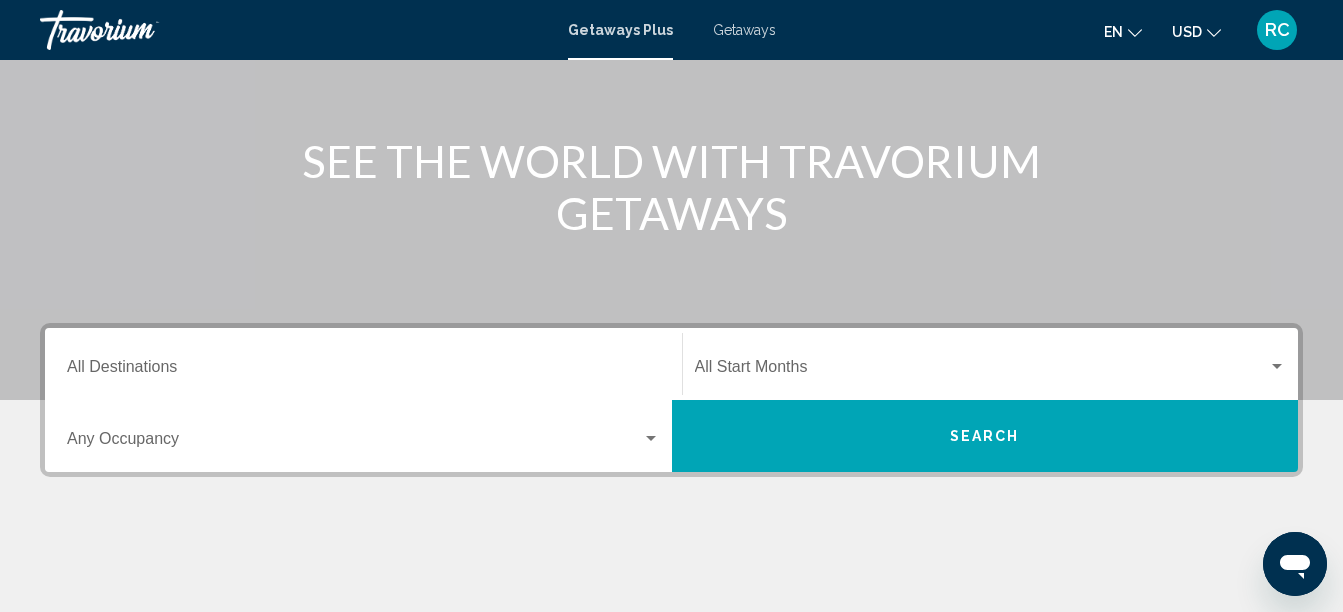 click on "Destination All Destinations" at bounding box center [363, 364] 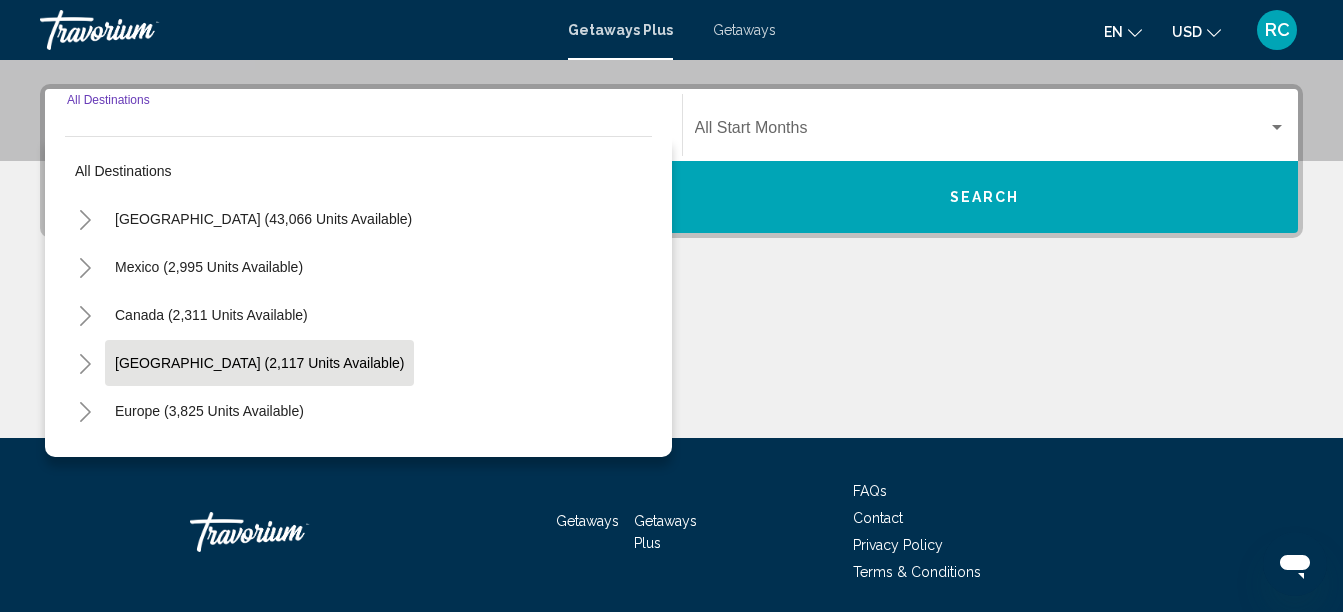 scroll, scrollTop: 458, scrollLeft: 0, axis: vertical 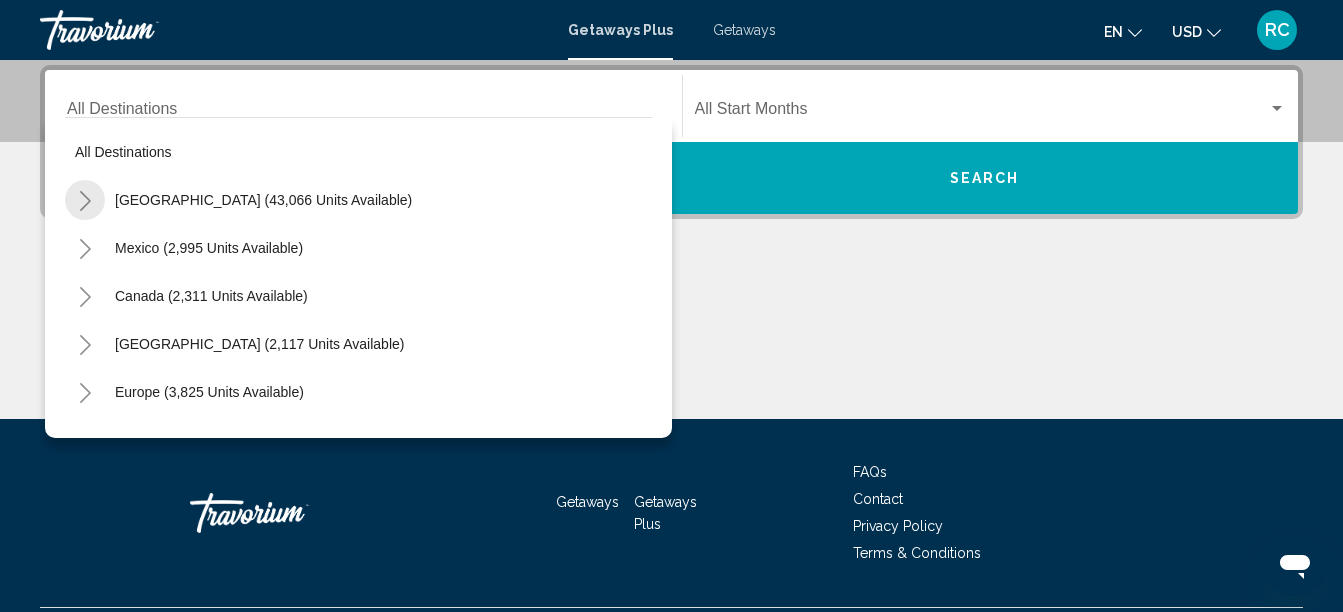 click 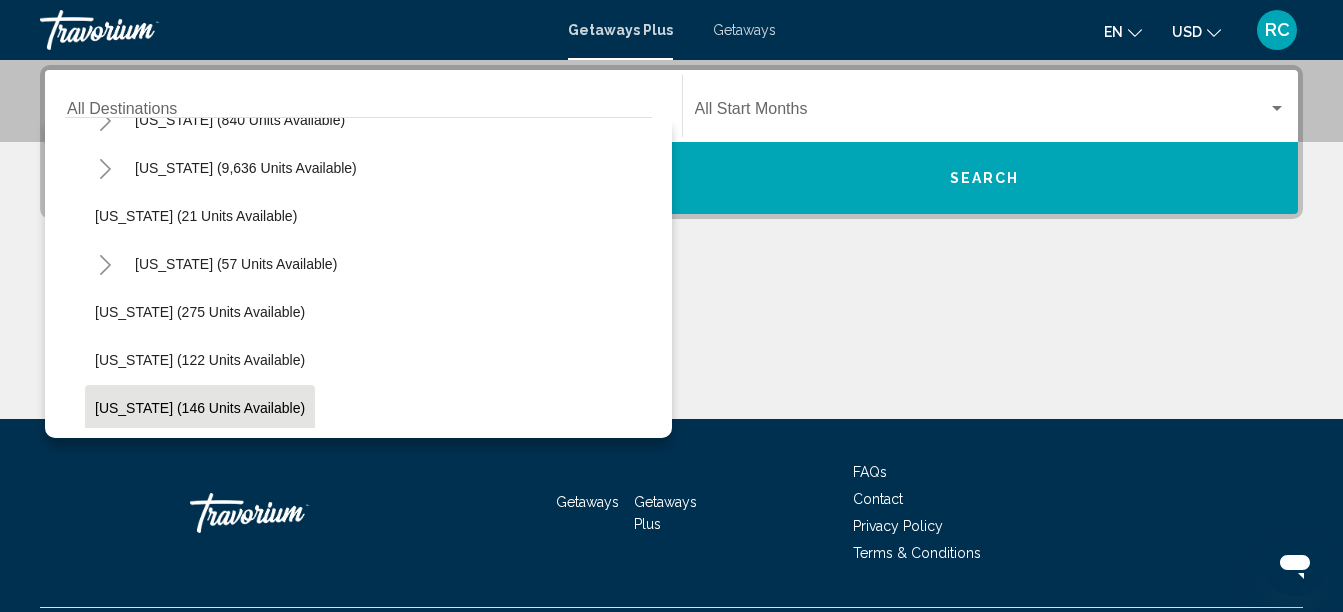 scroll, scrollTop: 200, scrollLeft: 0, axis: vertical 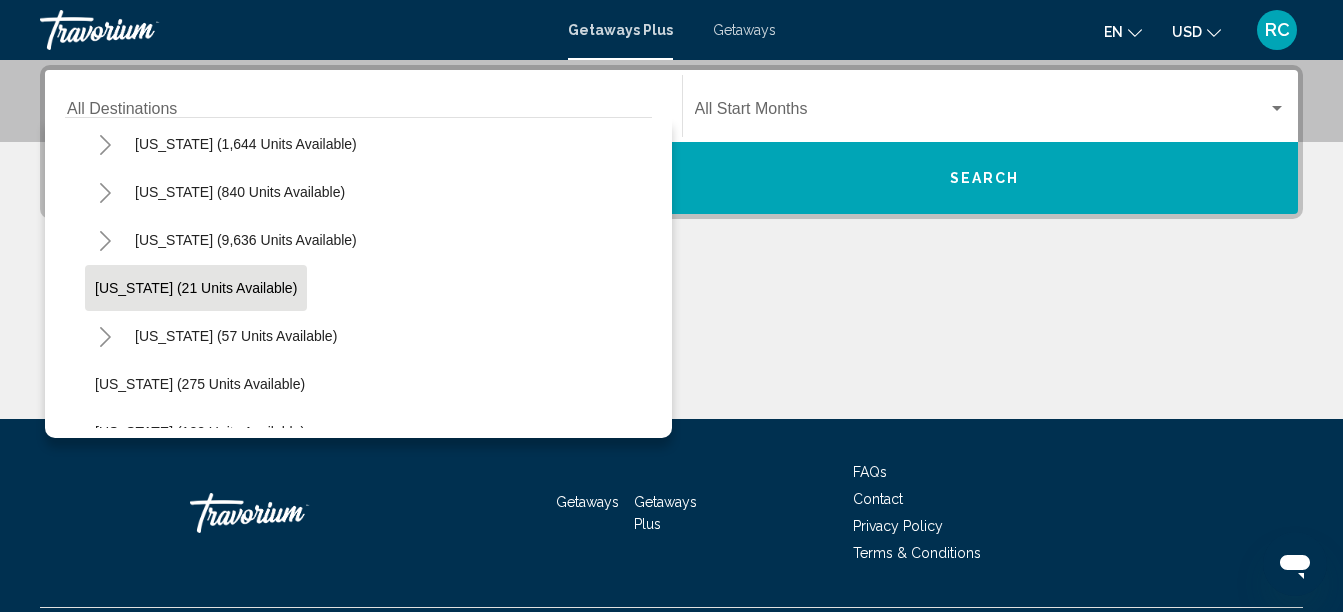 click on "Georgia (21 units available)" 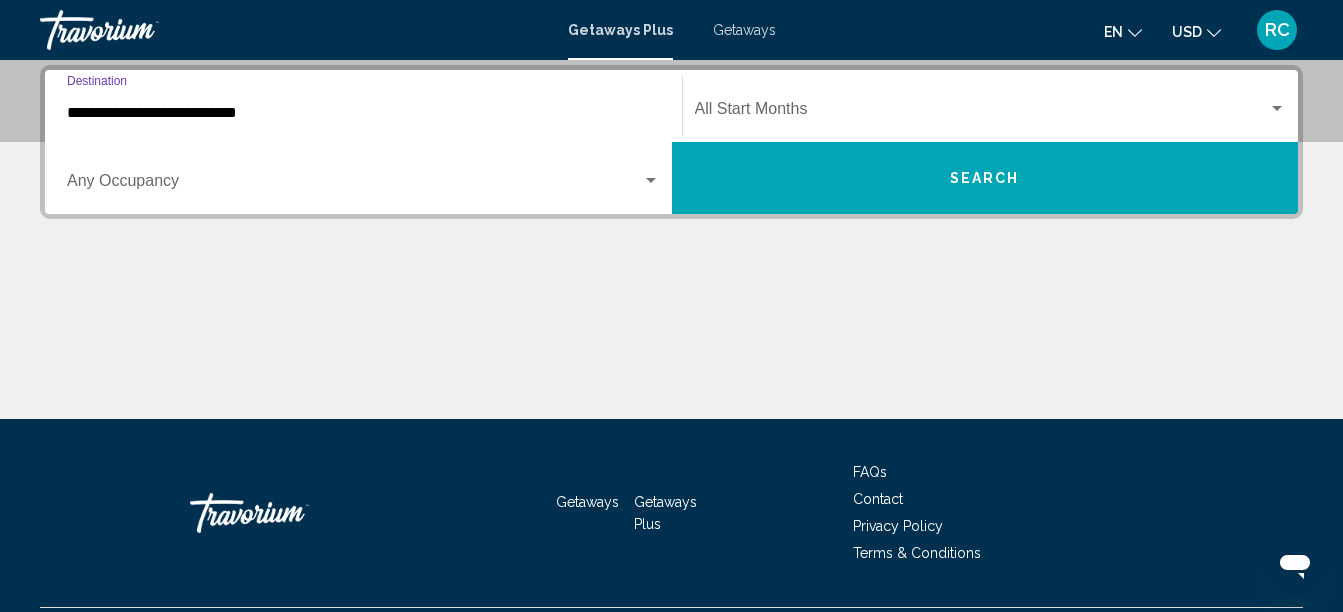 click on "Occupancy Any Occupancy" at bounding box center [363, 178] 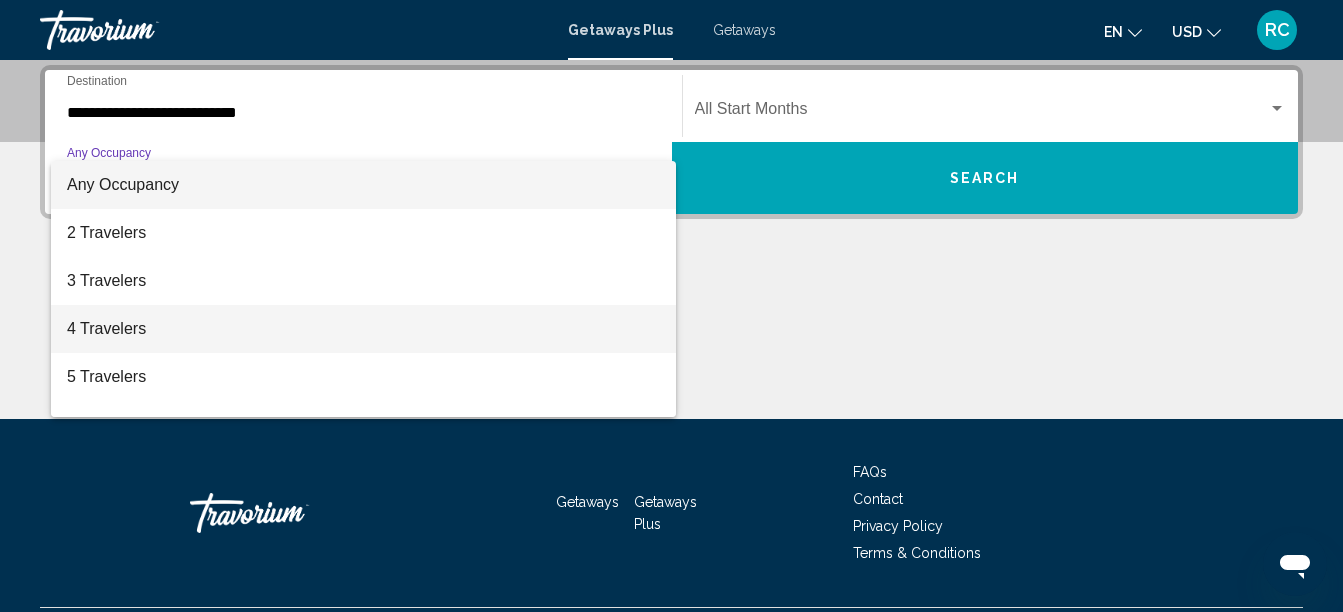 click on "4 Travelers" at bounding box center [363, 329] 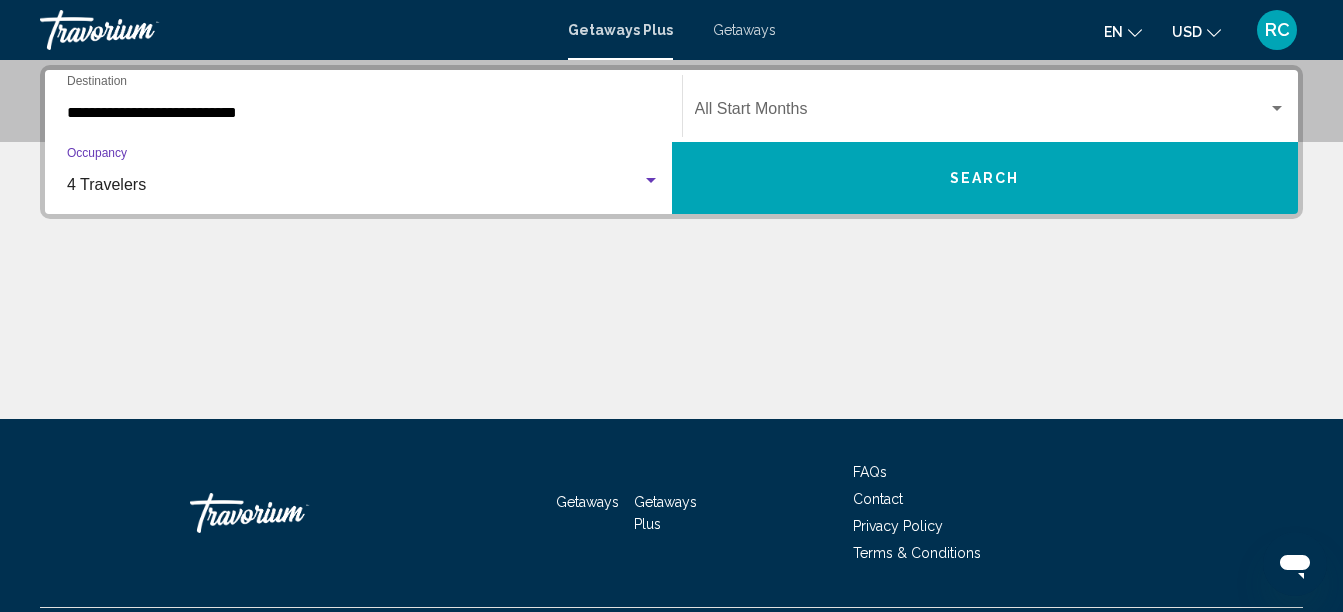 click on "Start Month All Start Months" 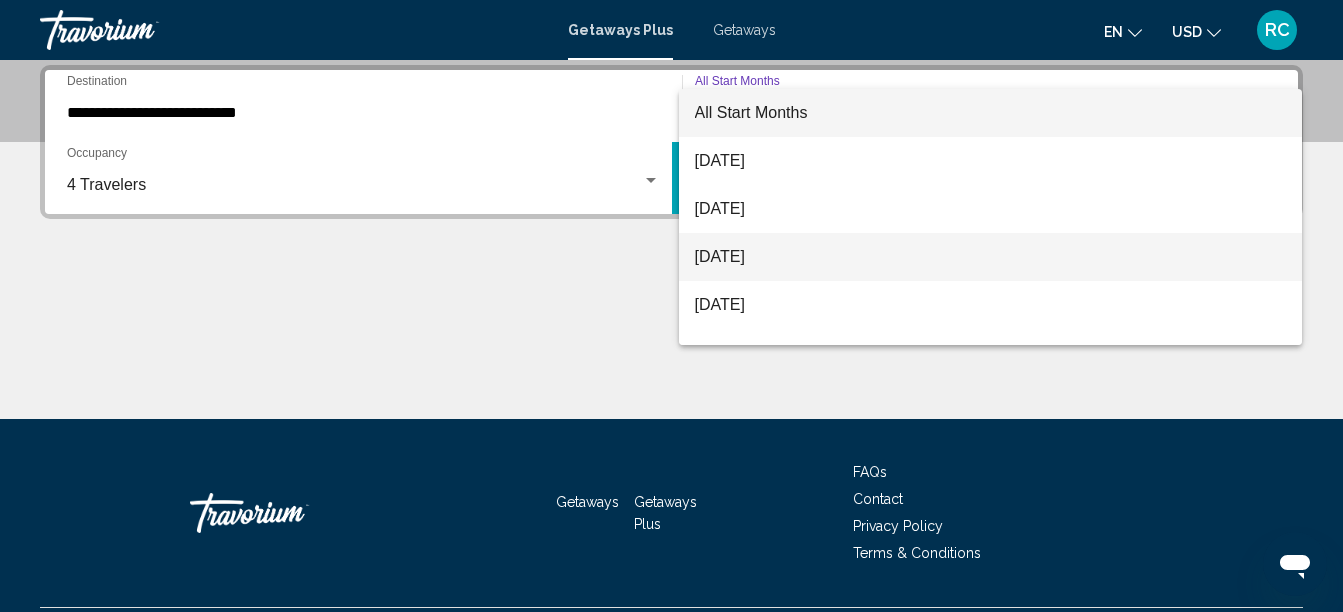 click on "[DATE]" at bounding box center (991, 257) 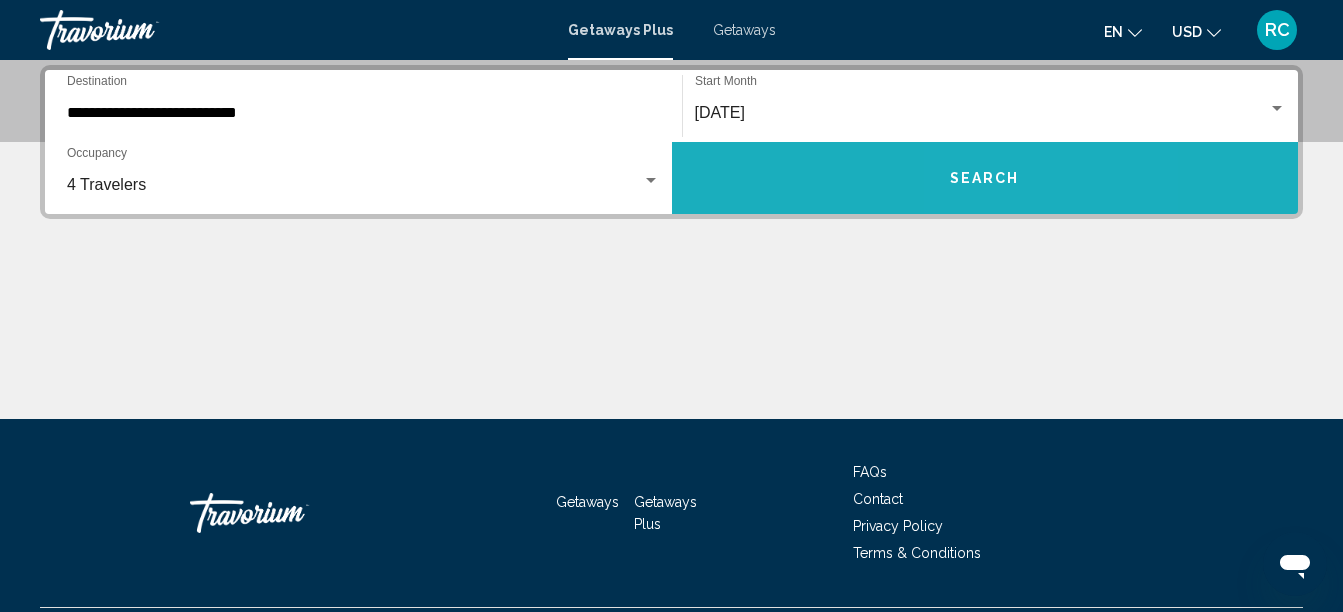 click on "Search" at bounding box center [985, 179] 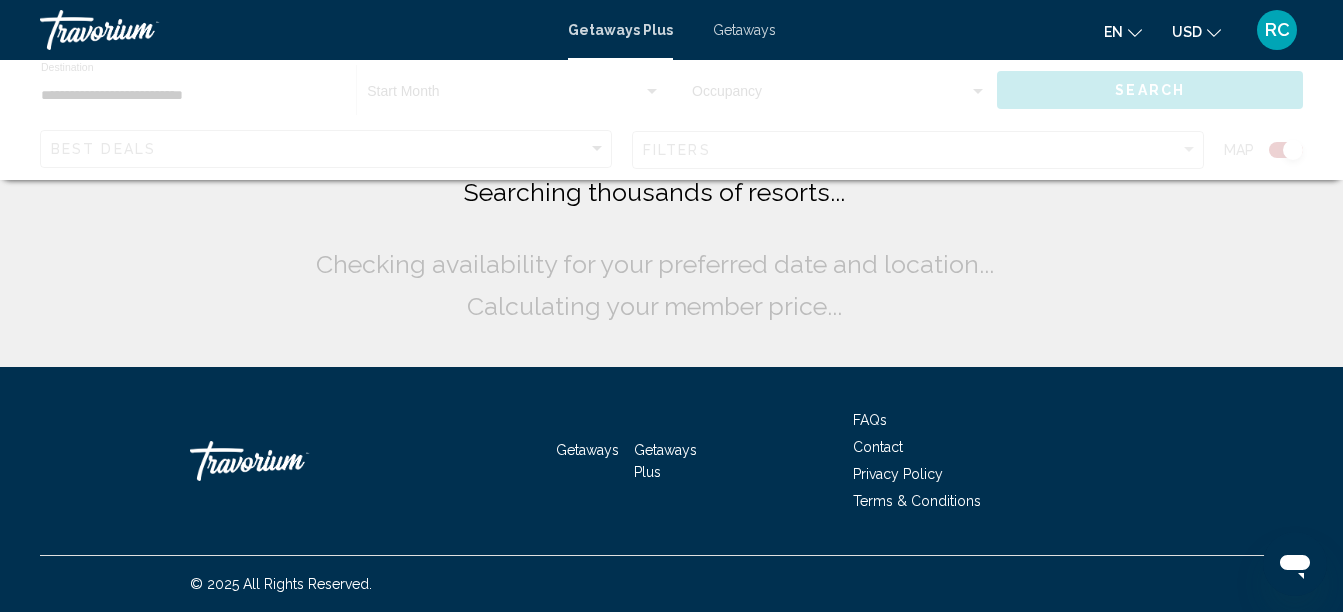 scroll, scrollTop: 0, scrollLeft: 0, axis: both 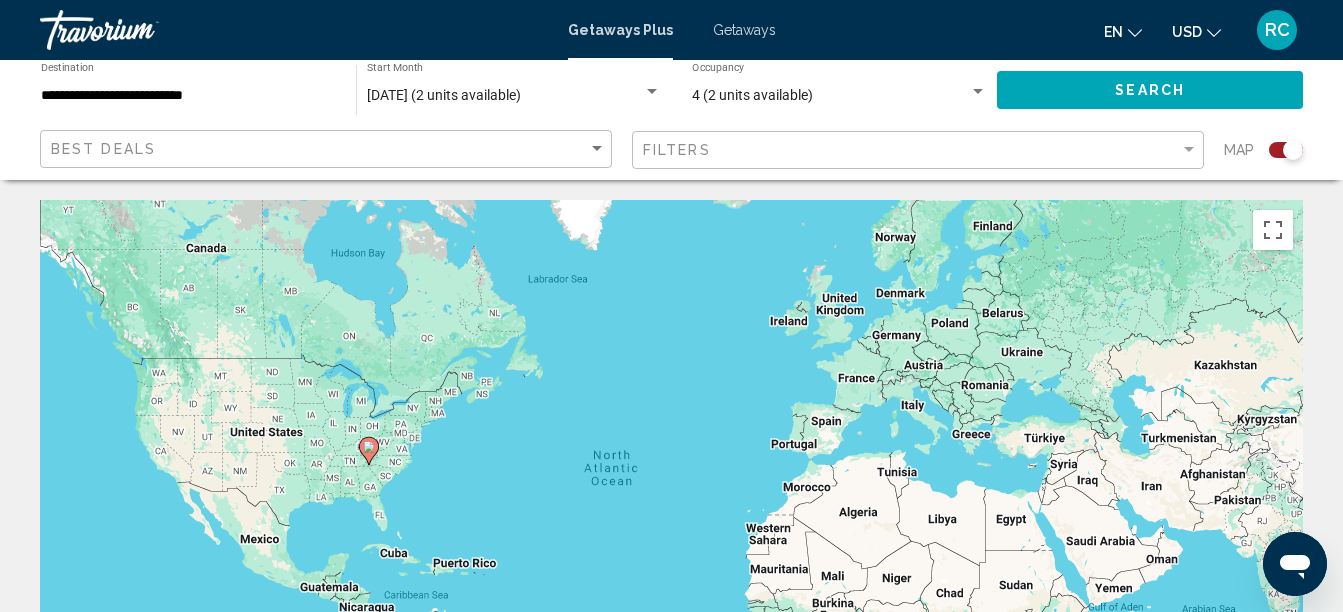 click on "Getaways" at bounding box center [744, 30] 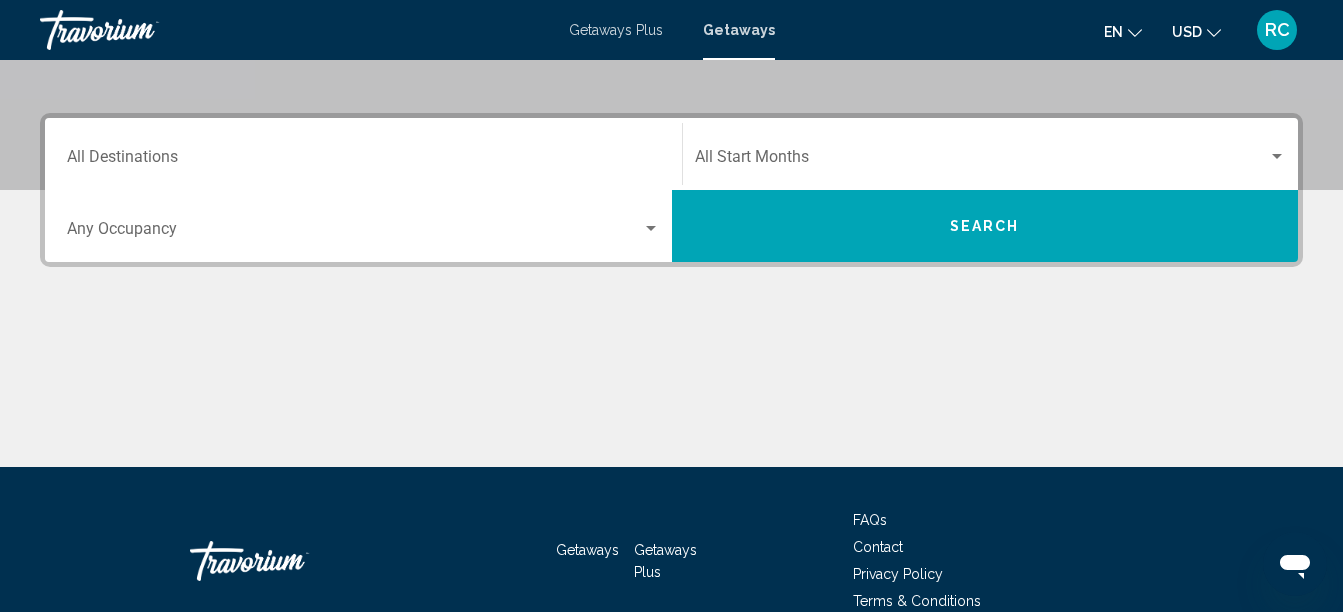 click on "Destination All Destinations" at bounding box center (363, 161) 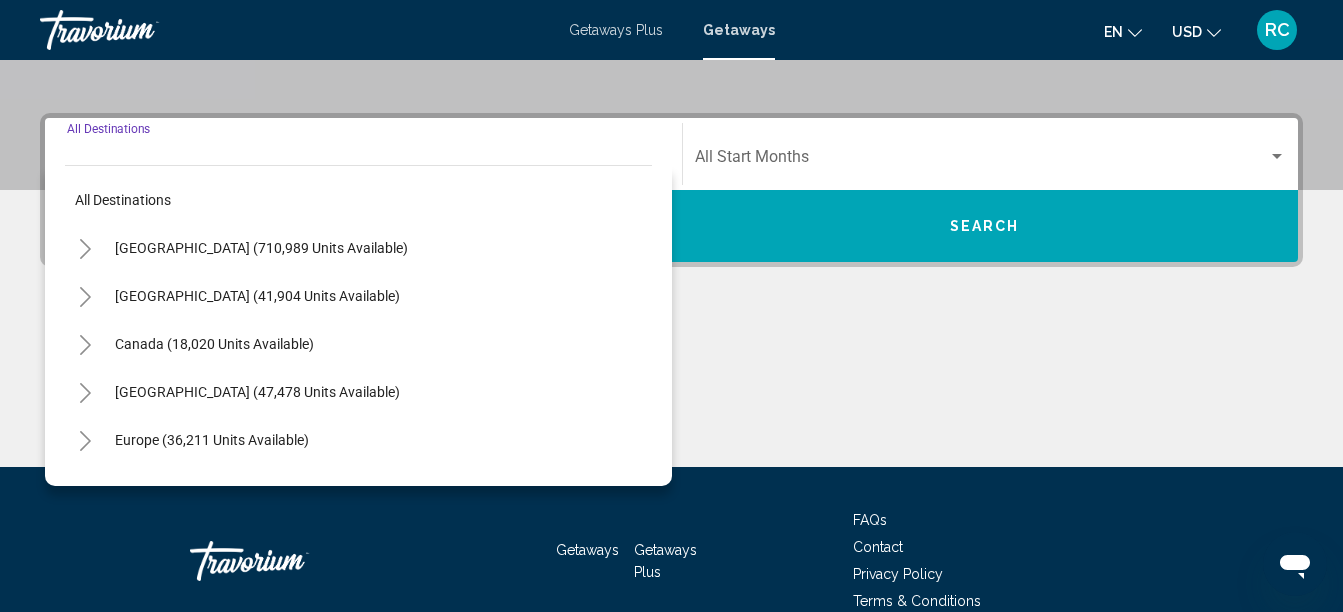 scroll, scrollTop: 458, scrollLeft: 0, axis: vertical 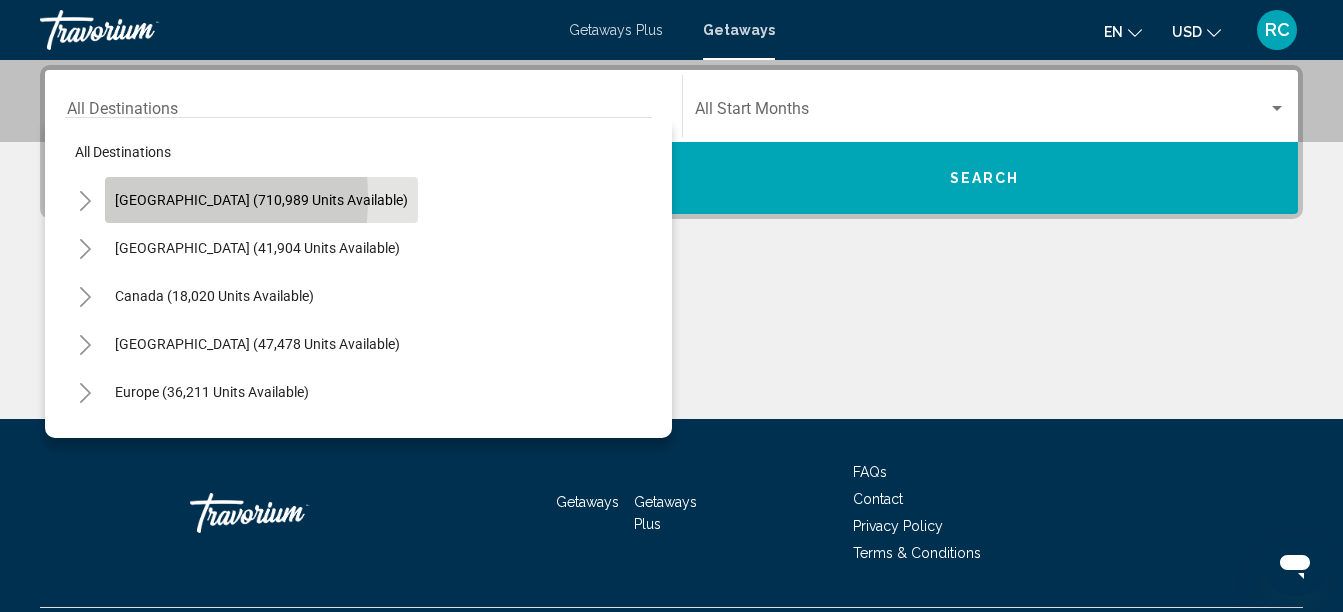 click on "United States (710,989 units available)" 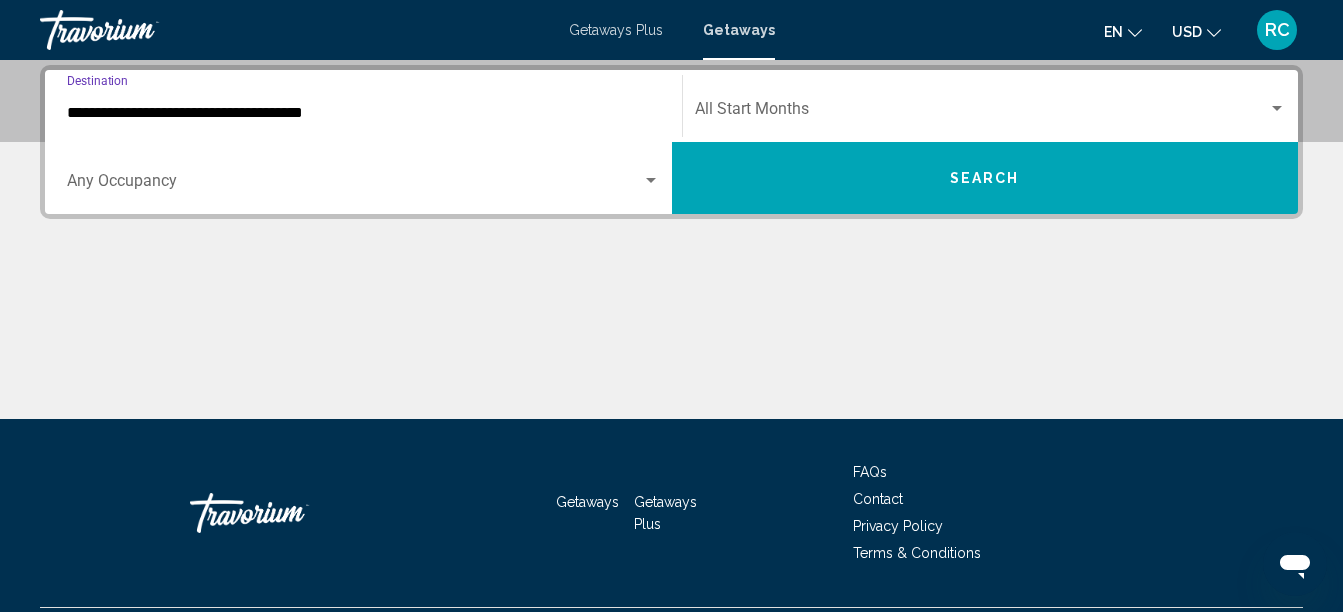 click on "**********" at bounding box center [363, 113] 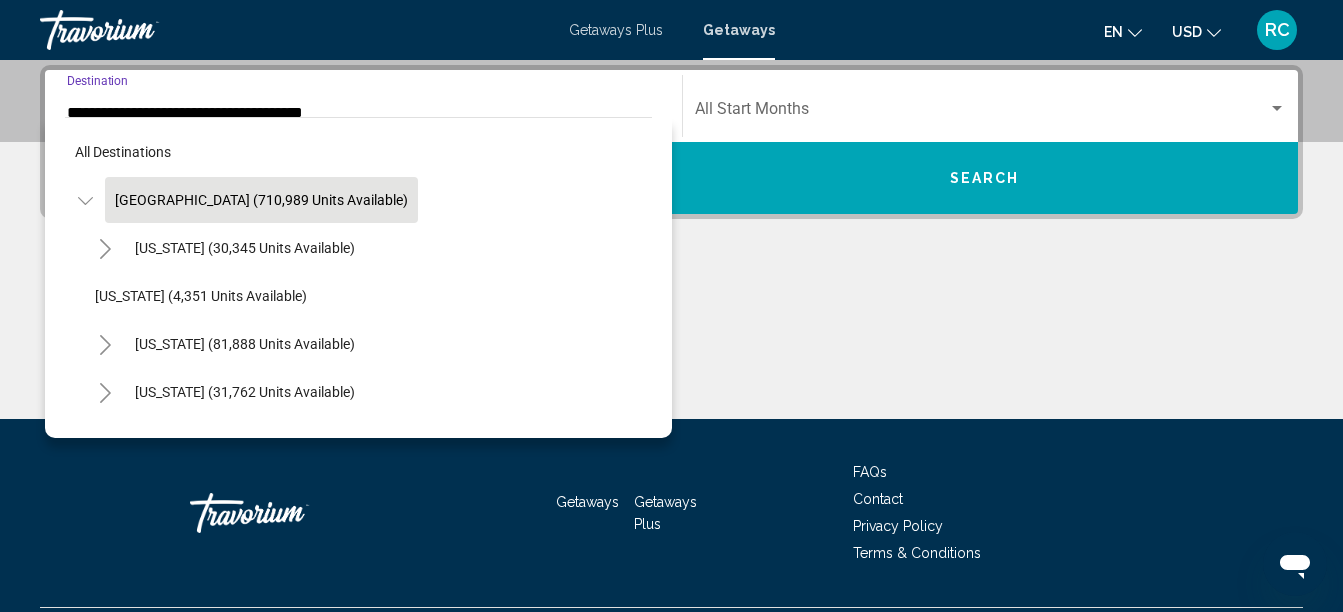 scroll, scrollTop: 352, scrollLeft: 0, axis: vertical 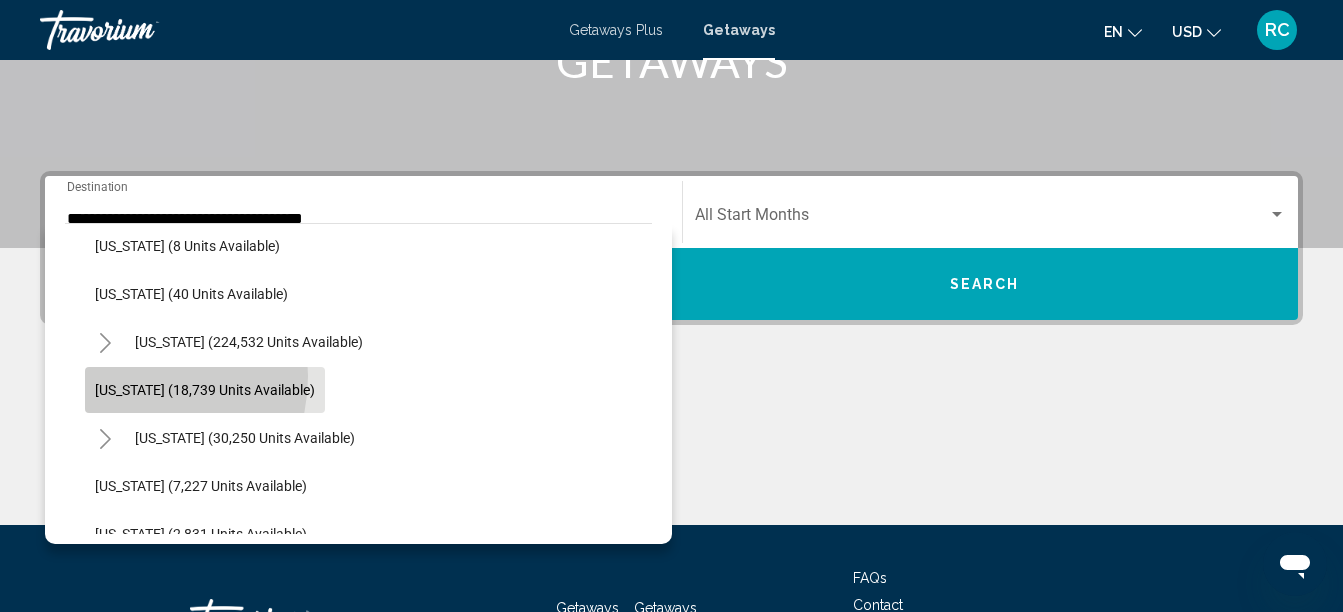 click on "Georgia (18,739 units available)" 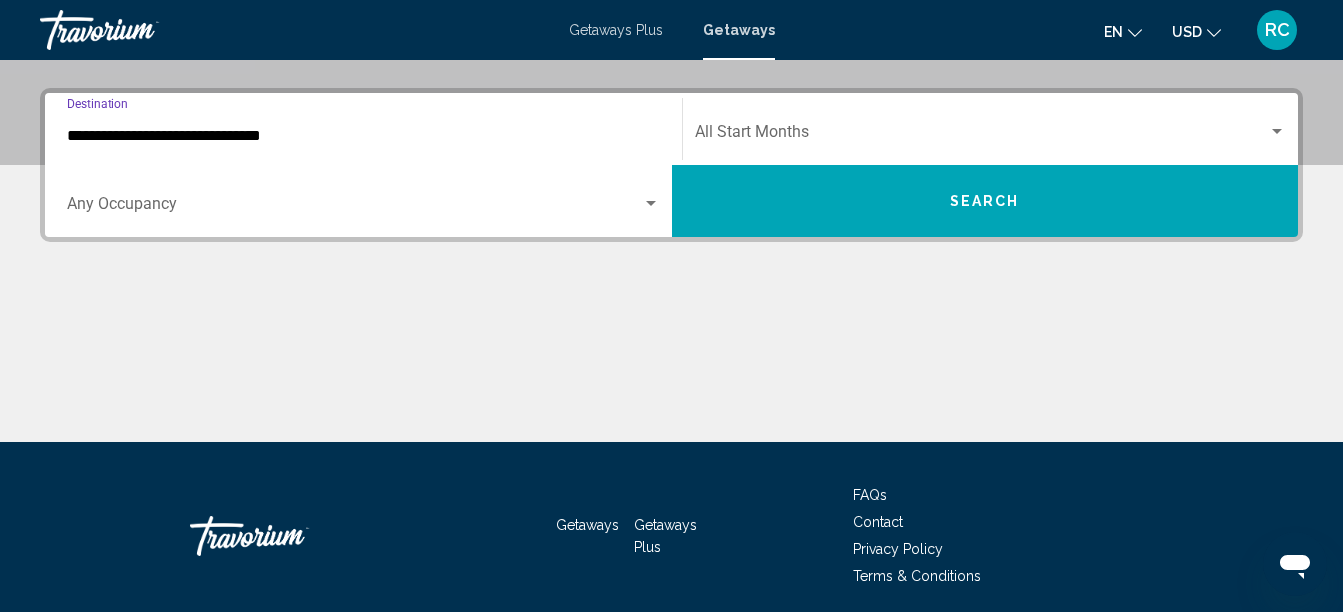 scroll, scrollTop: 458, scrollLeft: 0, axis: vertical 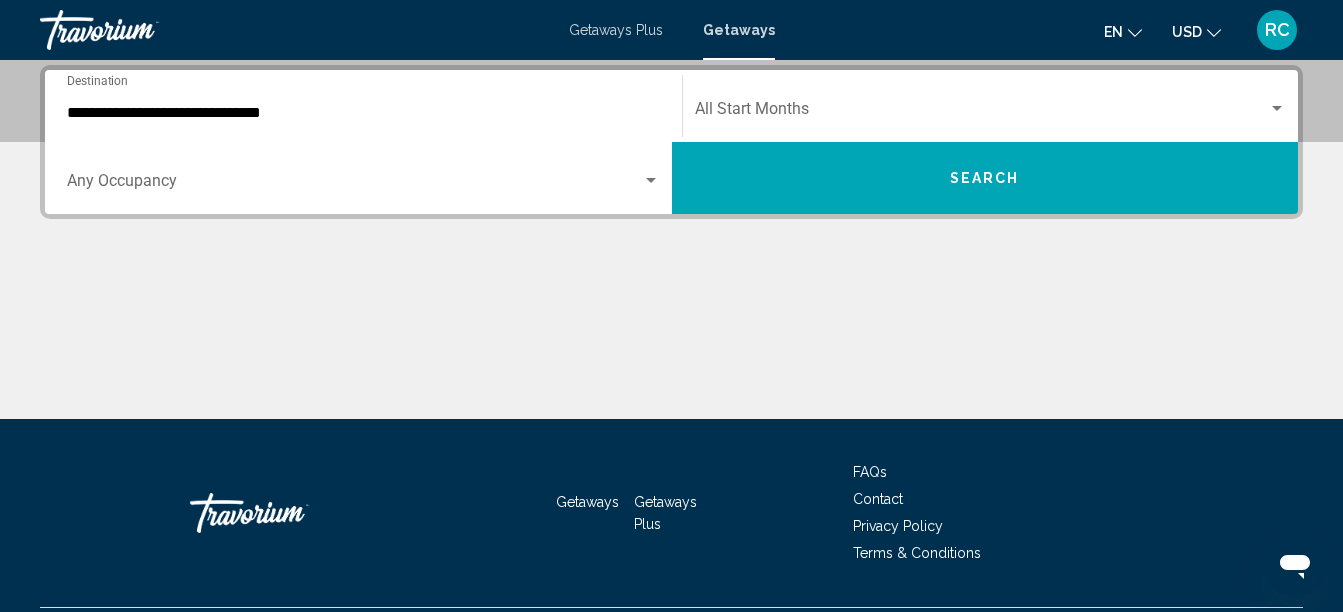 click on "Occupancy Any Occupancy" at bounding box center [363, 178] 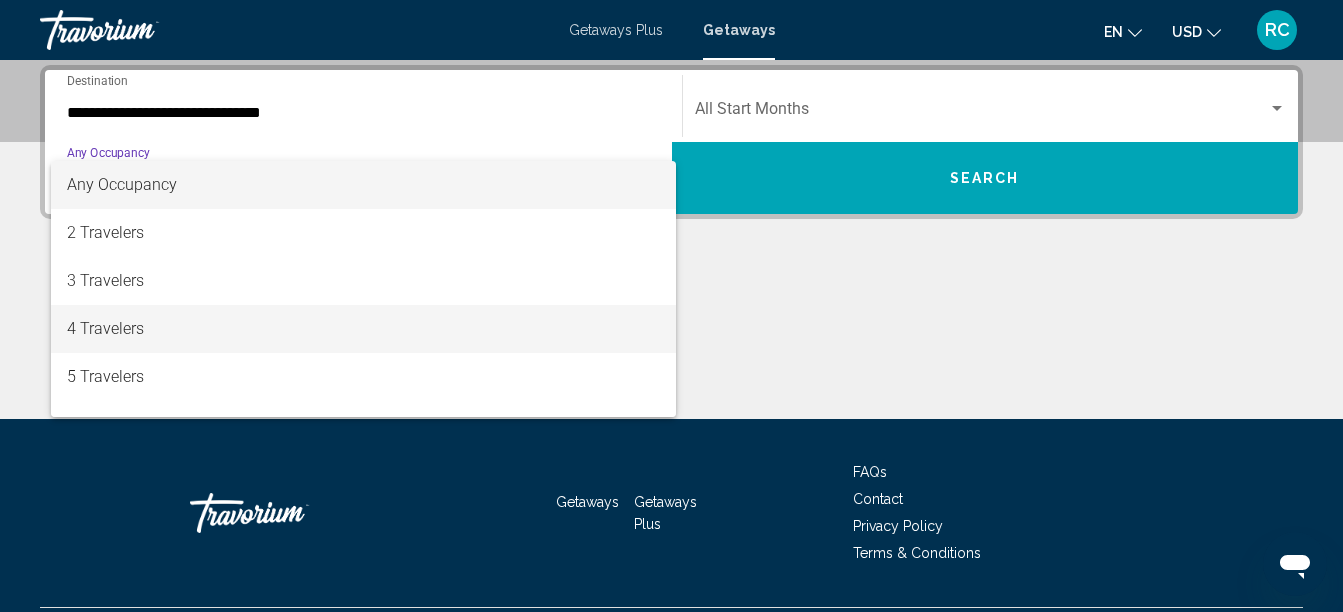 click on "4 Travelers" at bounding box center (363, 329) 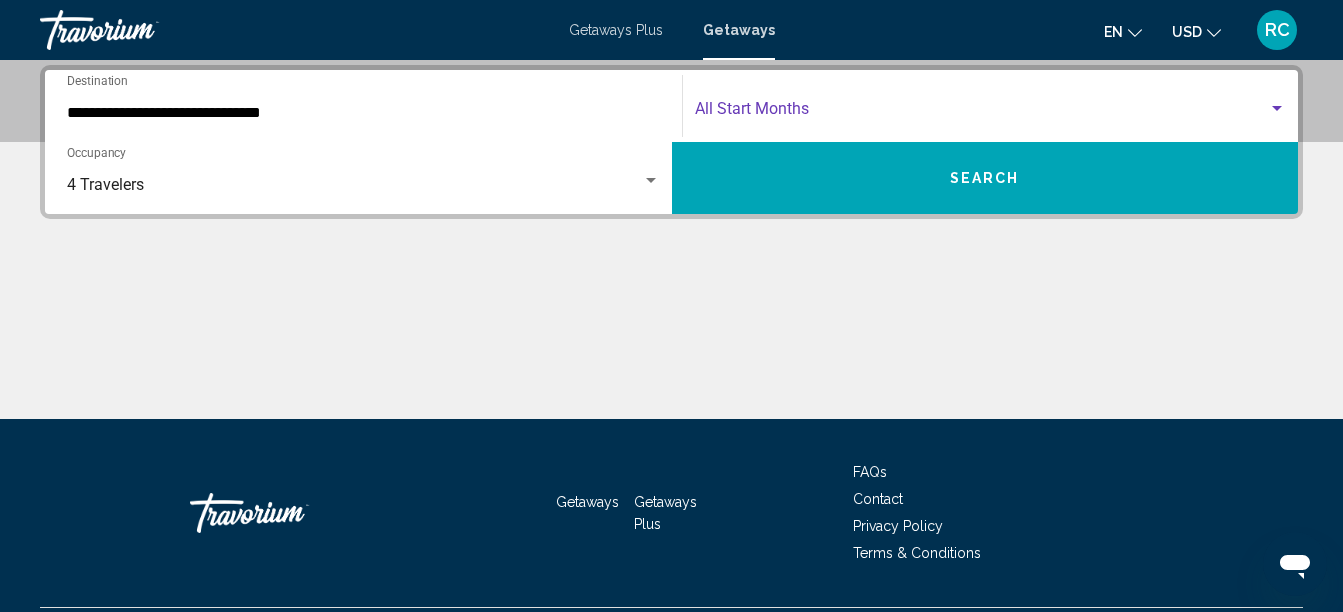 click at bounding box center [982, 113] 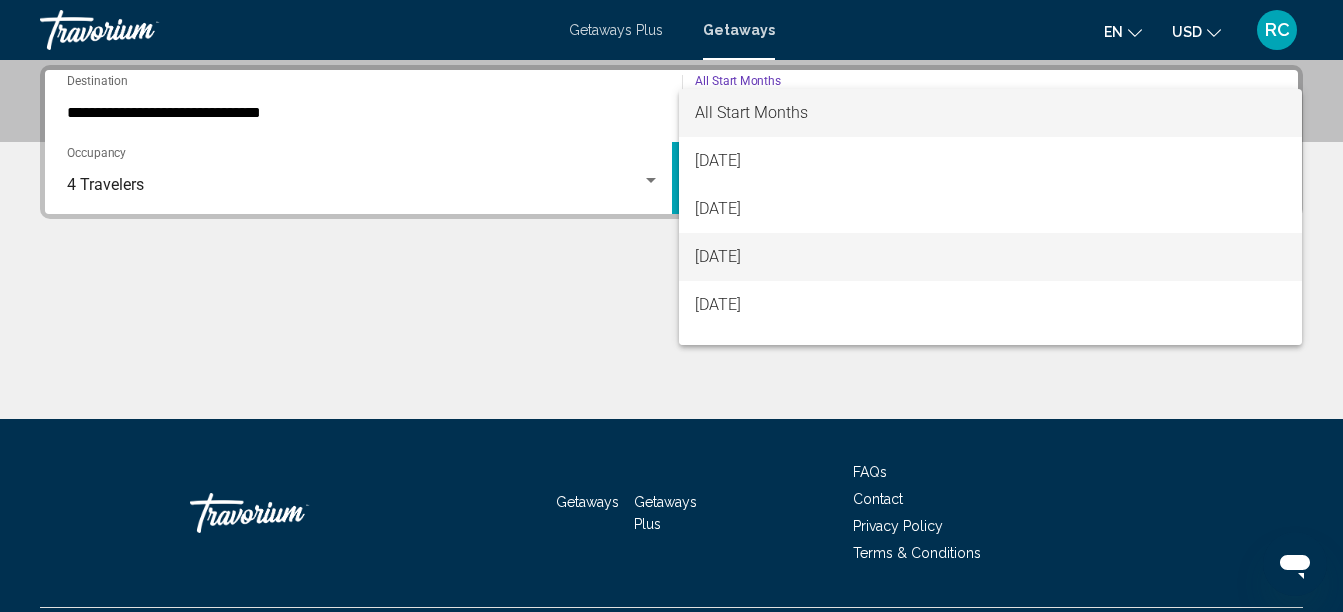 click on "[DATE]" at bounding box center (991, 257) 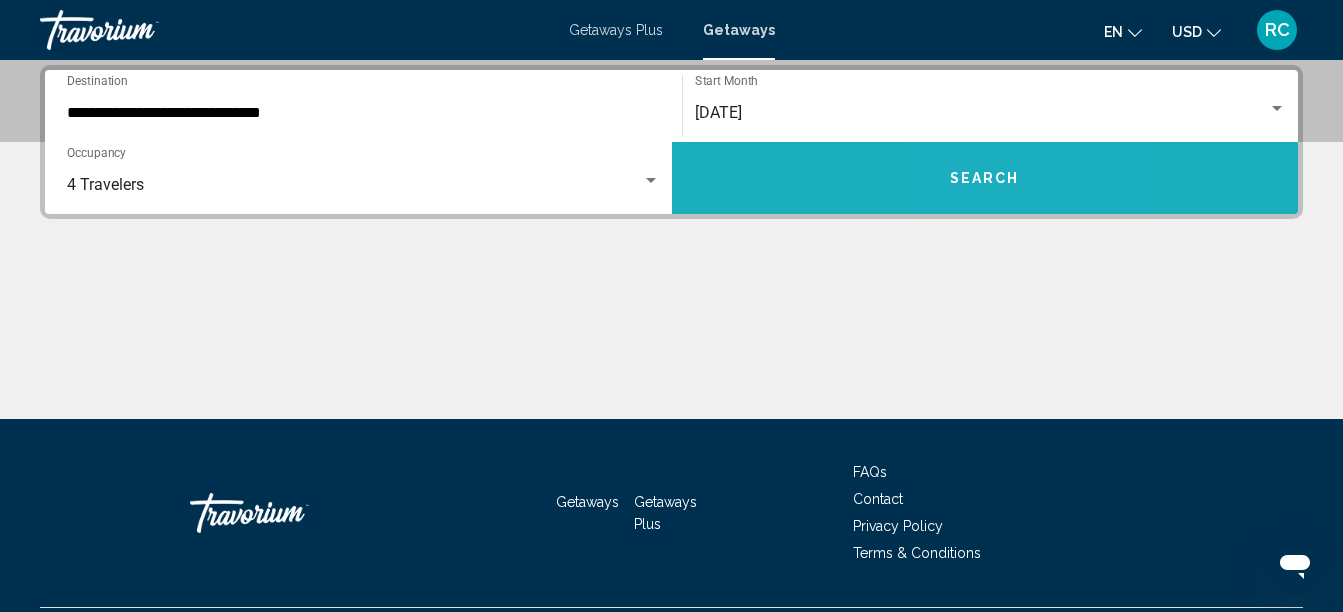 click on "Search" at bounding box center [985, 179] 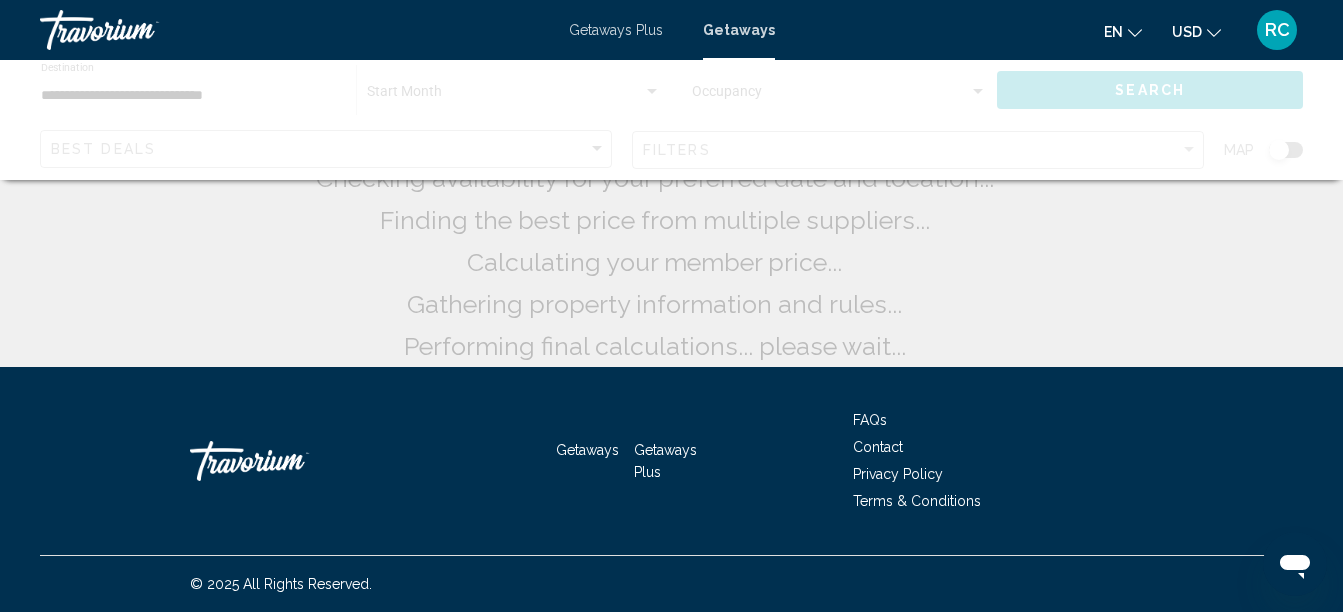 scroll, scrollTop: 0, scrollLeft: 0, axis: both 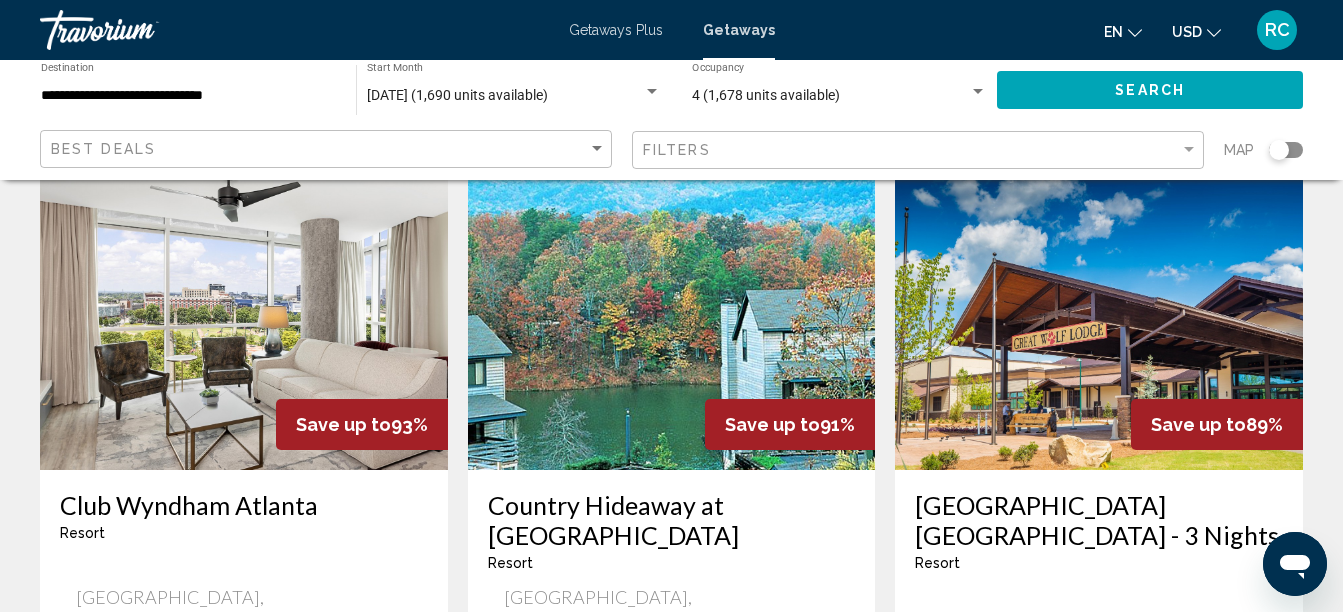 click on "Club Wyndham Atlanta" at bounding box center (244, 505) 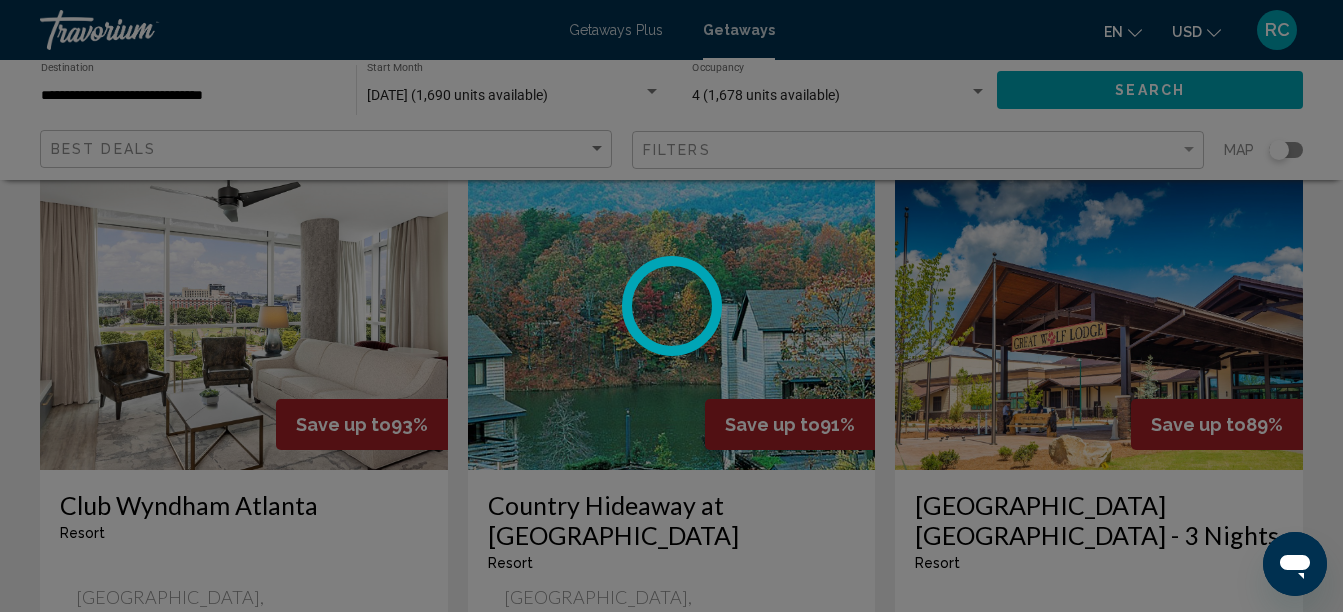 scroll, scrollTop: 229, scrollLeft: 0, axis: vertical 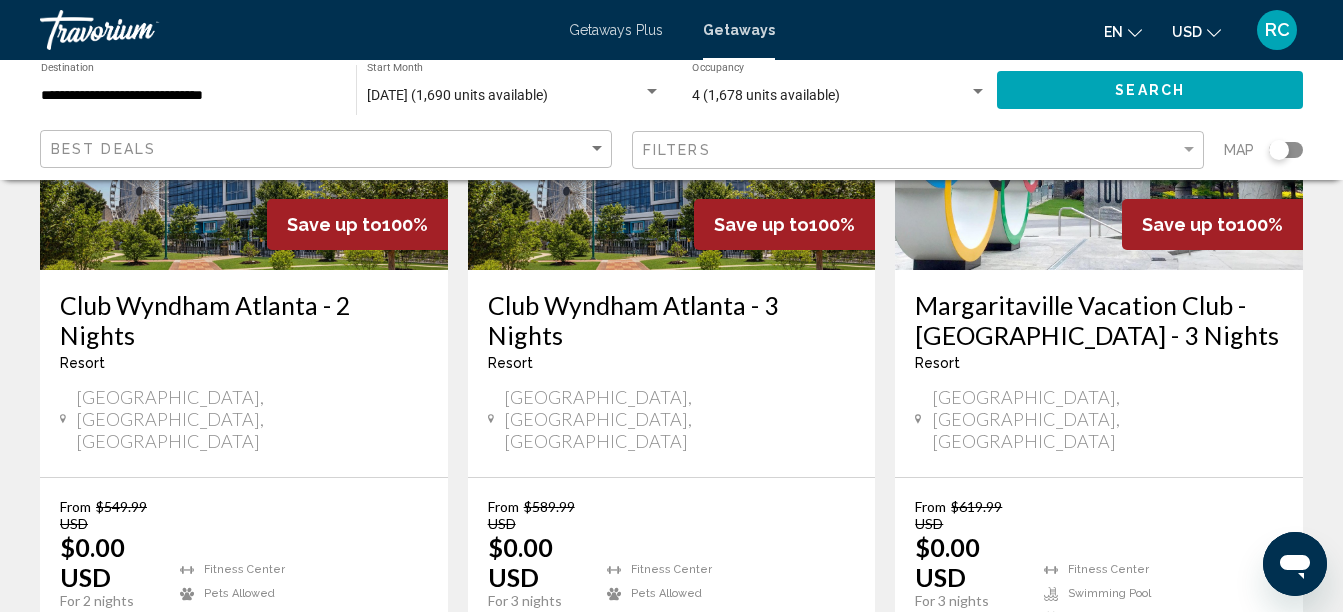 click on "Margaritaville Vacation Club - [GEOGRAPHIC_DATA] - 3 Nights" at bounding box center [1099, 320] 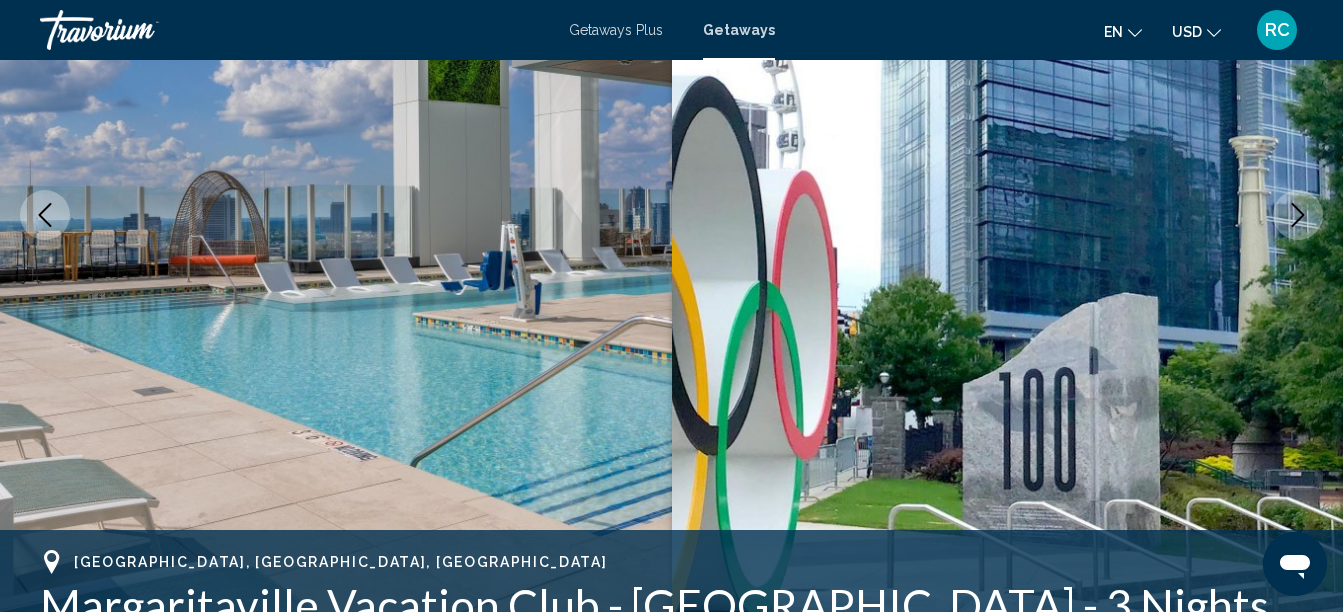 scroll, scrollTop: 229, scrollLeft: 0, axis: vertical 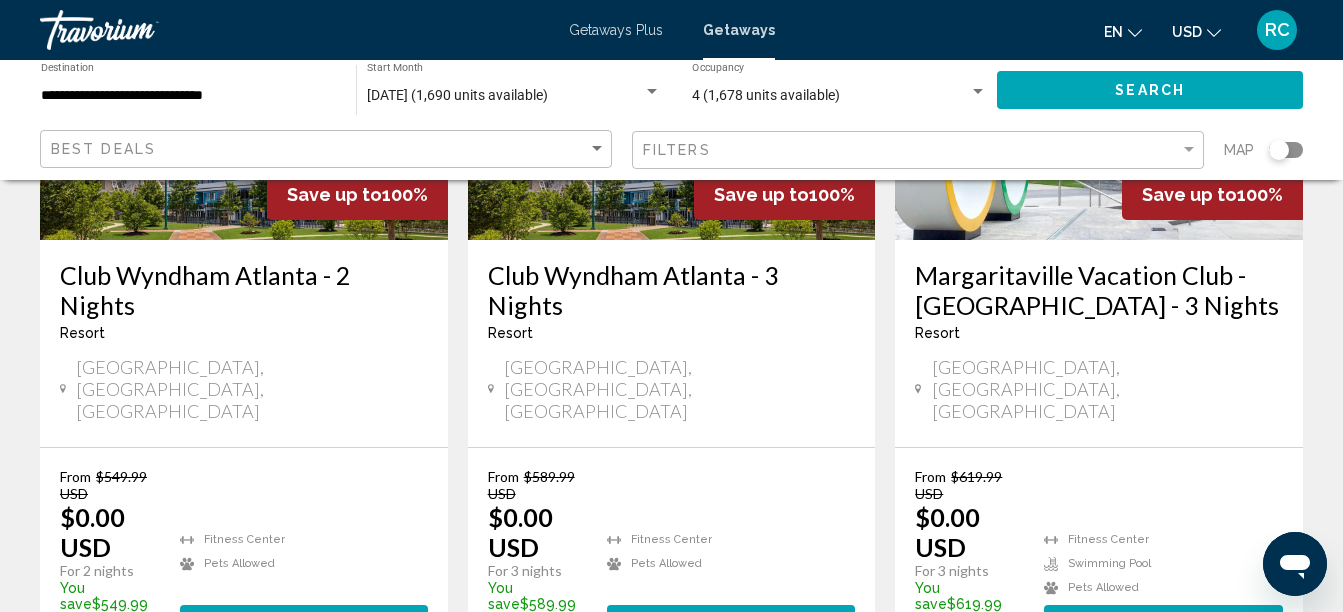 click on "Club Wyndham Atlanta - 2 Nights" at bounding box center [244, 290] 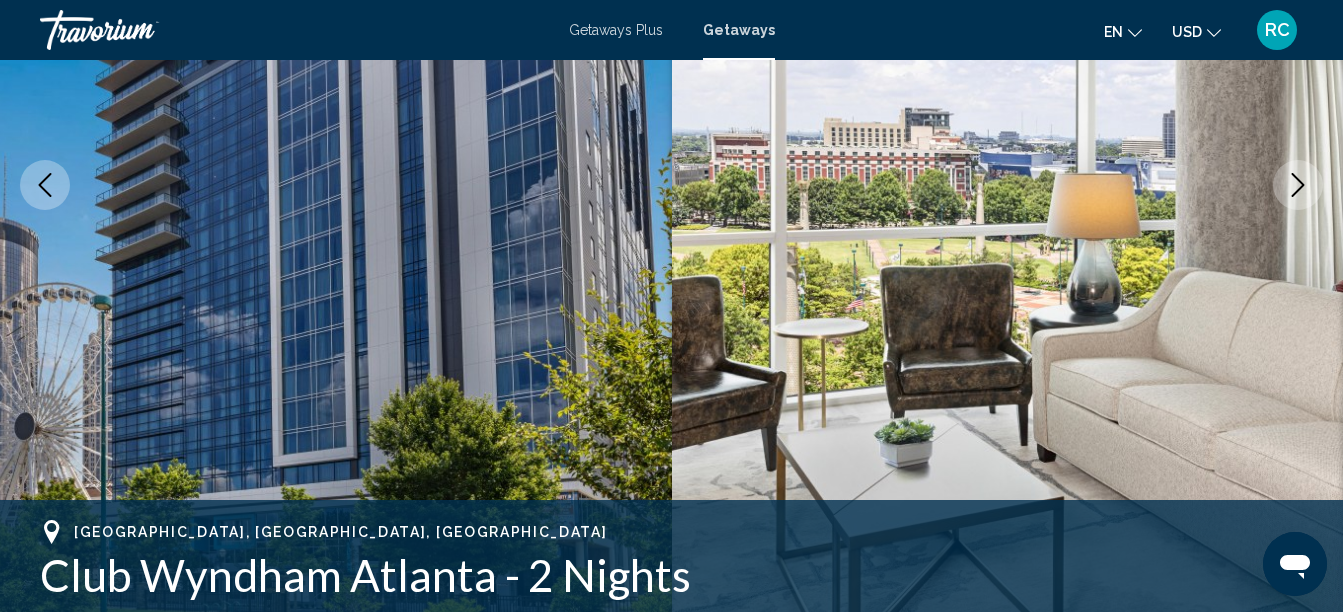 scroll, scrollTop: 229, scrollLeft: 0, axis: vertical 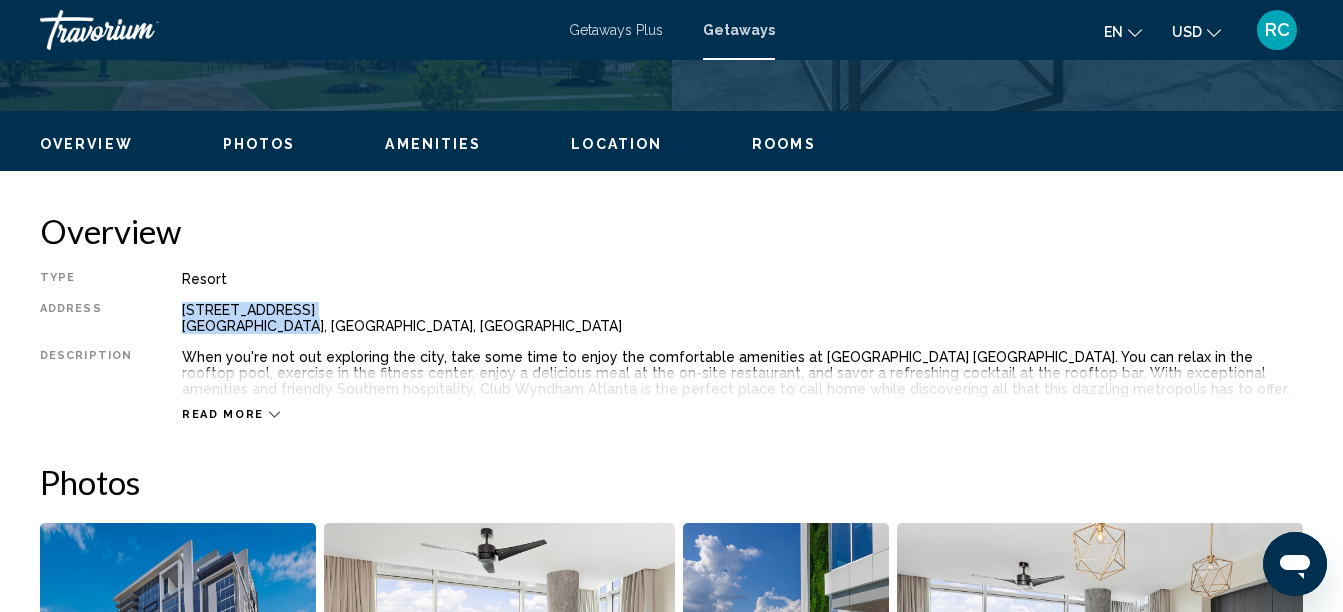 drag, startPoint x: 176, startPoint y: 310, endPoint x: 378, endPoint y: 325, distance: 202.55617 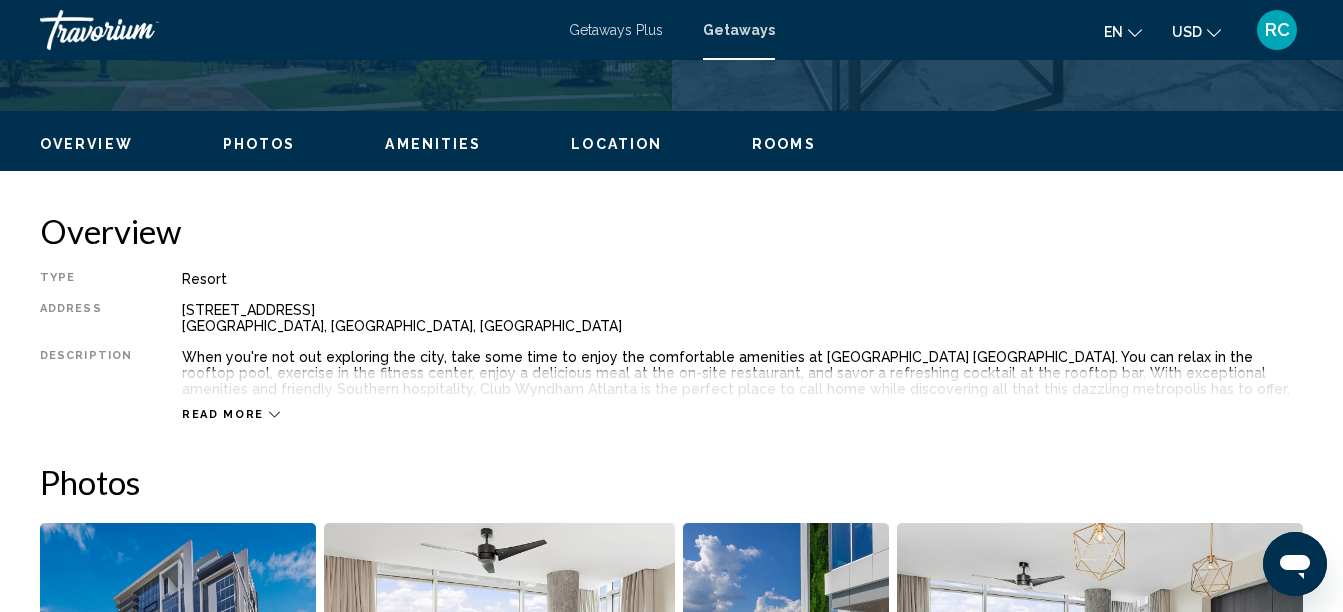 click on "Overview Type Resort All-Inclusive No All-Inclusive Address 155 Centennial Olympic Park Dr NW Atlanta, GA, USA Description When you're not out exploring the city, take some time to enjoy the comfortable amenities at Club Wyndham Atlanta.  You can relax in the rooftop pool, exercise in the fitness center, enjoy a delicious meal at the on-site restaurant, and savor a refreshing cocktail at the rooftop bar.  With exceptional amenities and friendly Southern hospitality, Club Wyndham Atlanta is the perfect place to call home while discovering all that this dazzling metropolis has to offer. Read more" at bounding box center [671, 316] 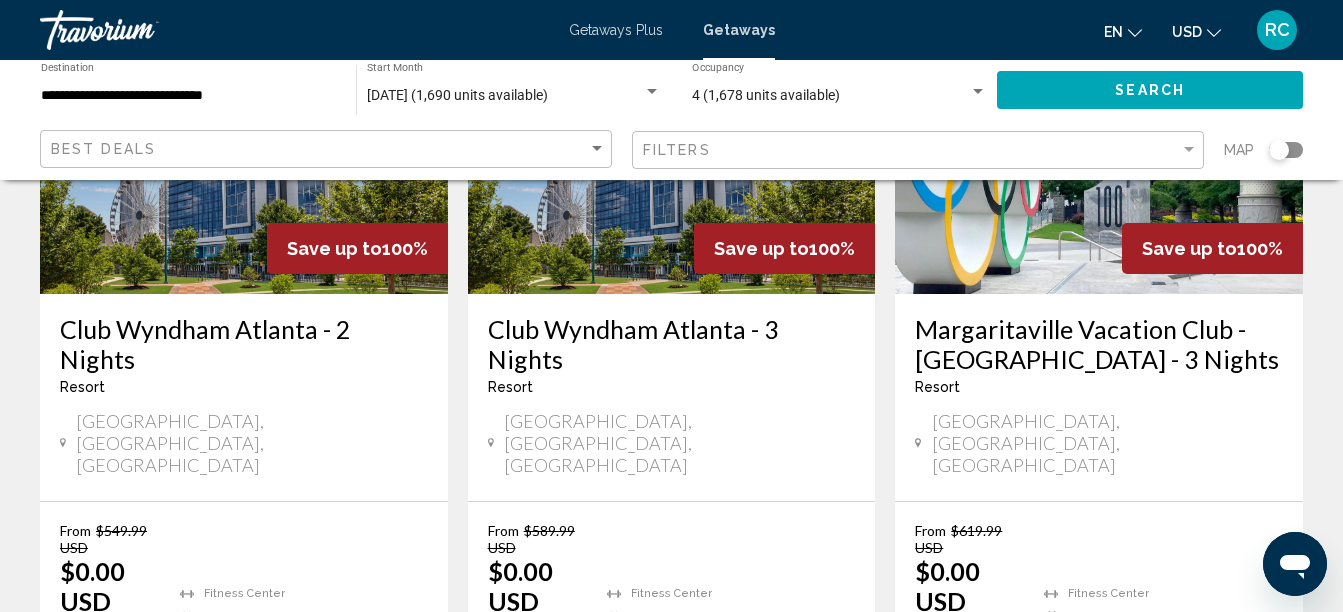 scroll, scrollTop: 400, scrollLeft: 0, axis: vertical 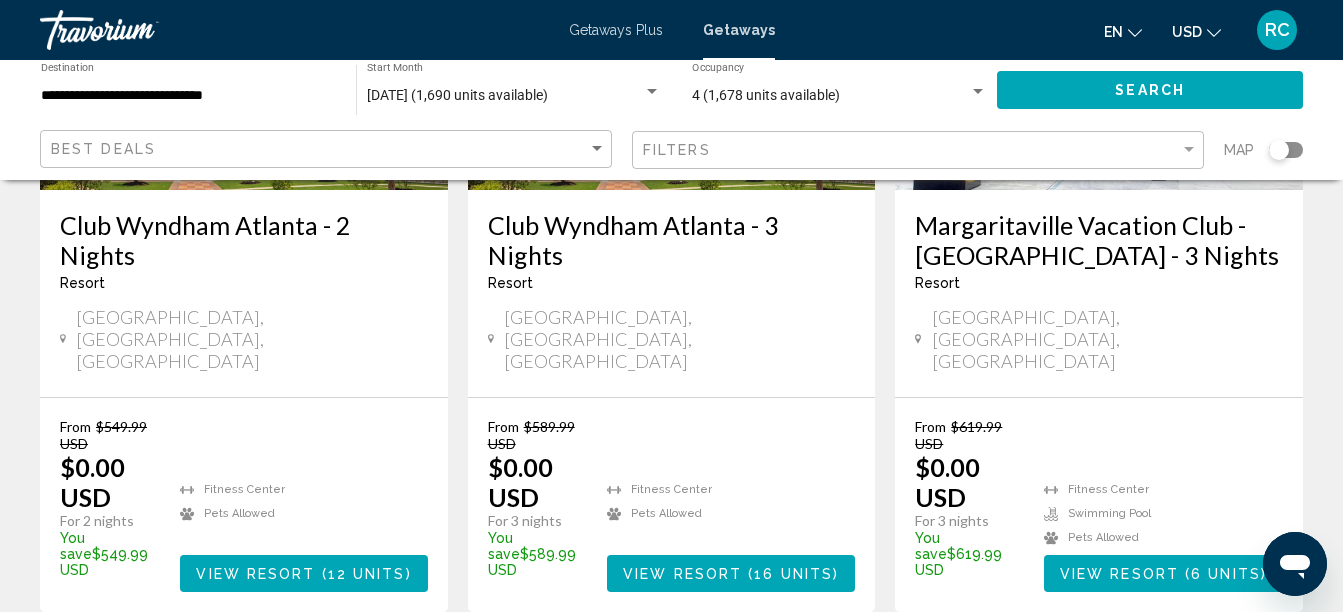 click on "Club Wyndham Atlanta - 3 Nights" at bounding box center [672, 240] 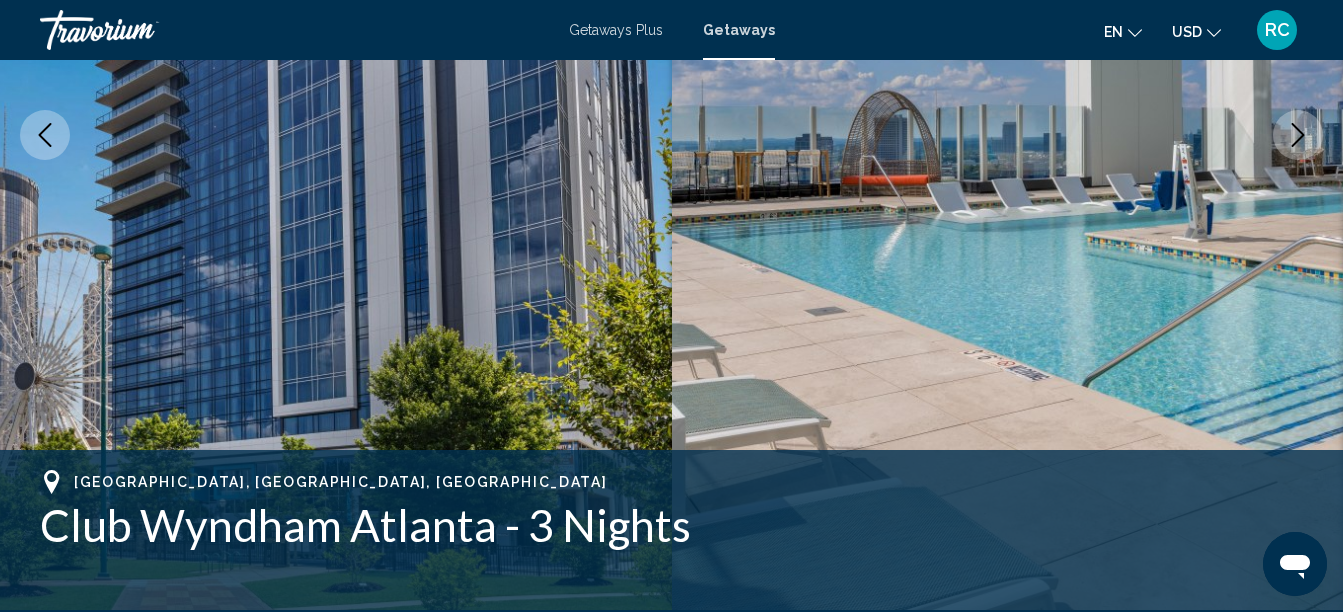 scroll, scrollTop: 229, scrollLeft: 0, axis: vertical 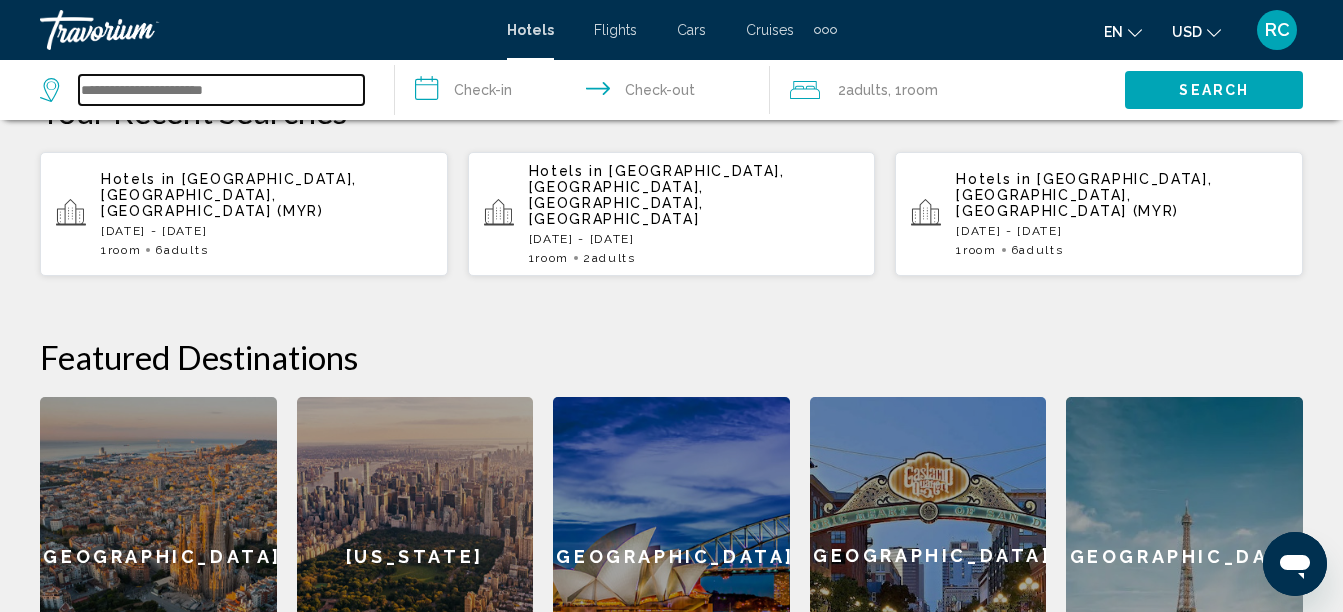 click at bounding box center [221, 90] 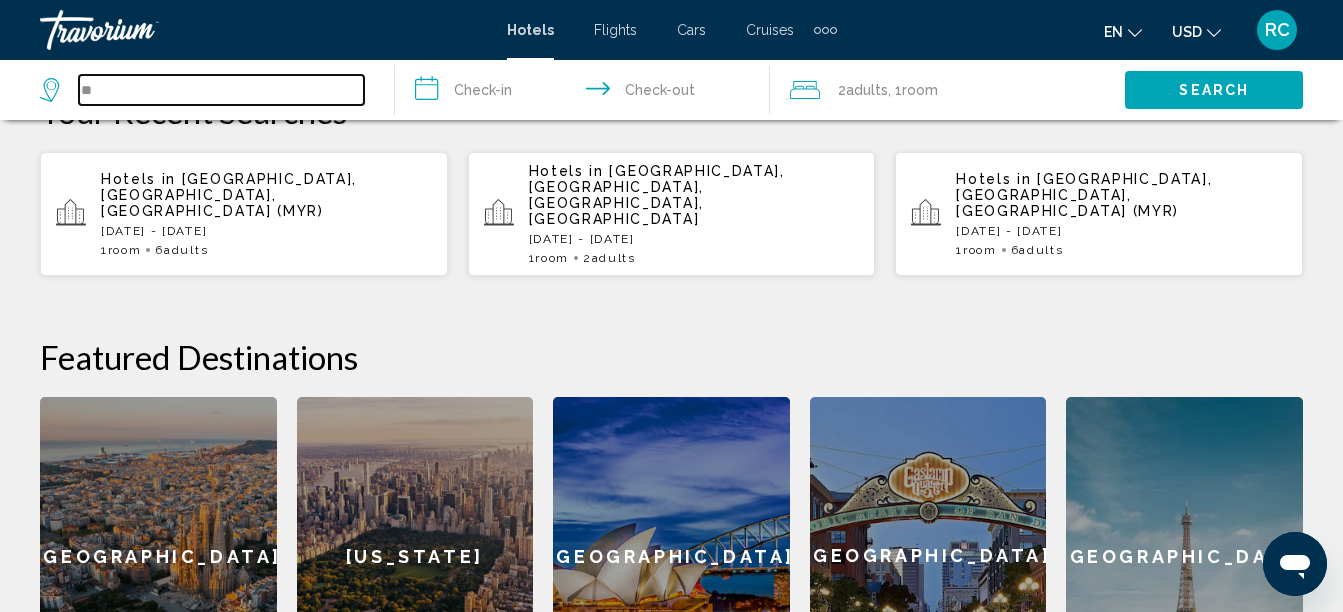 click on "**" at bounding box center [221, 90] 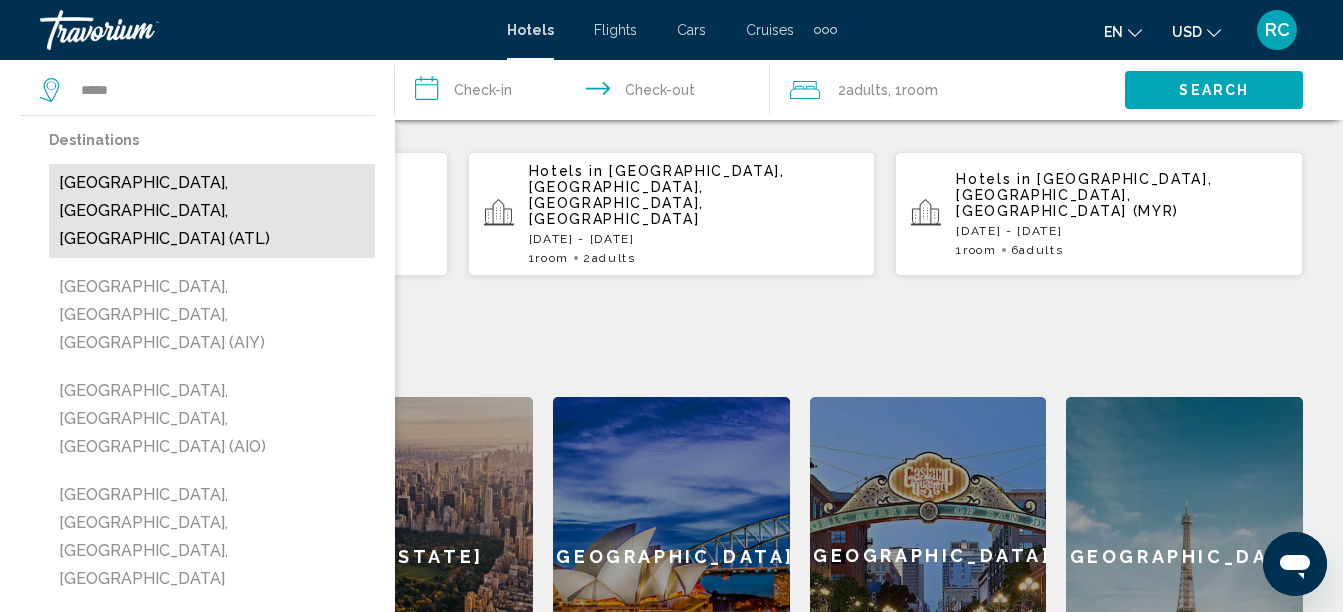 click on "Atlanta, GA, United States (ATL)" at bounding box center (212, 211) 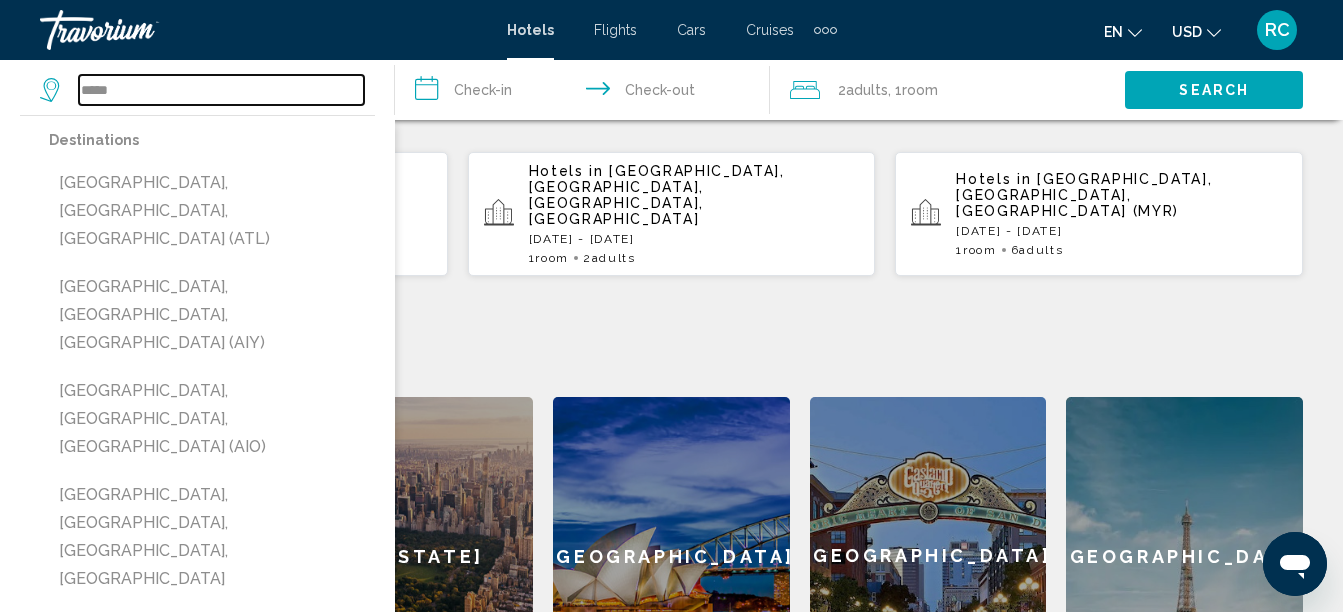type on "**********" 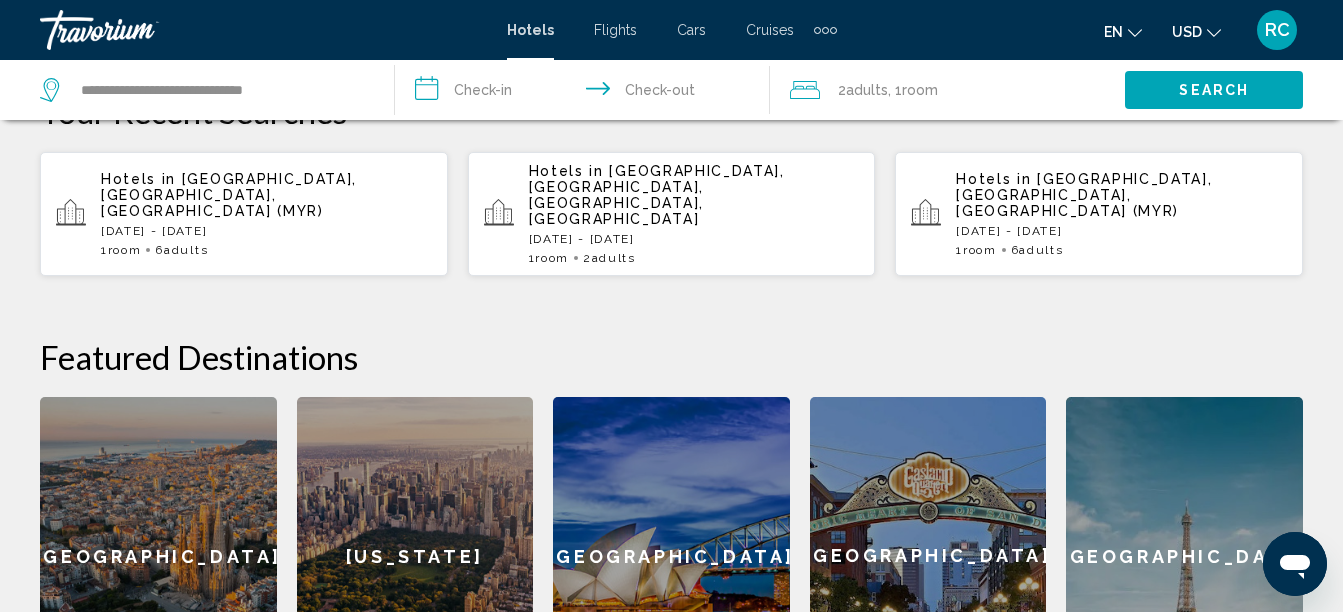 click on "**********" at bounding box center (586, 93) 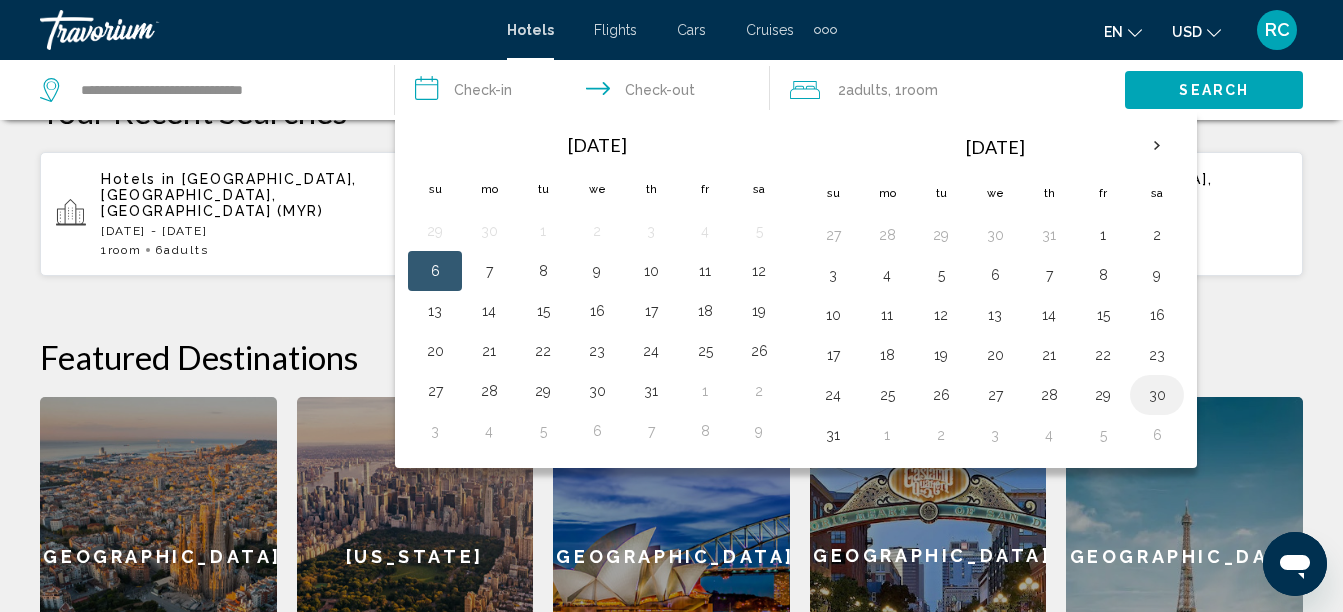 click on "30" at bounding box center [1157, 395] 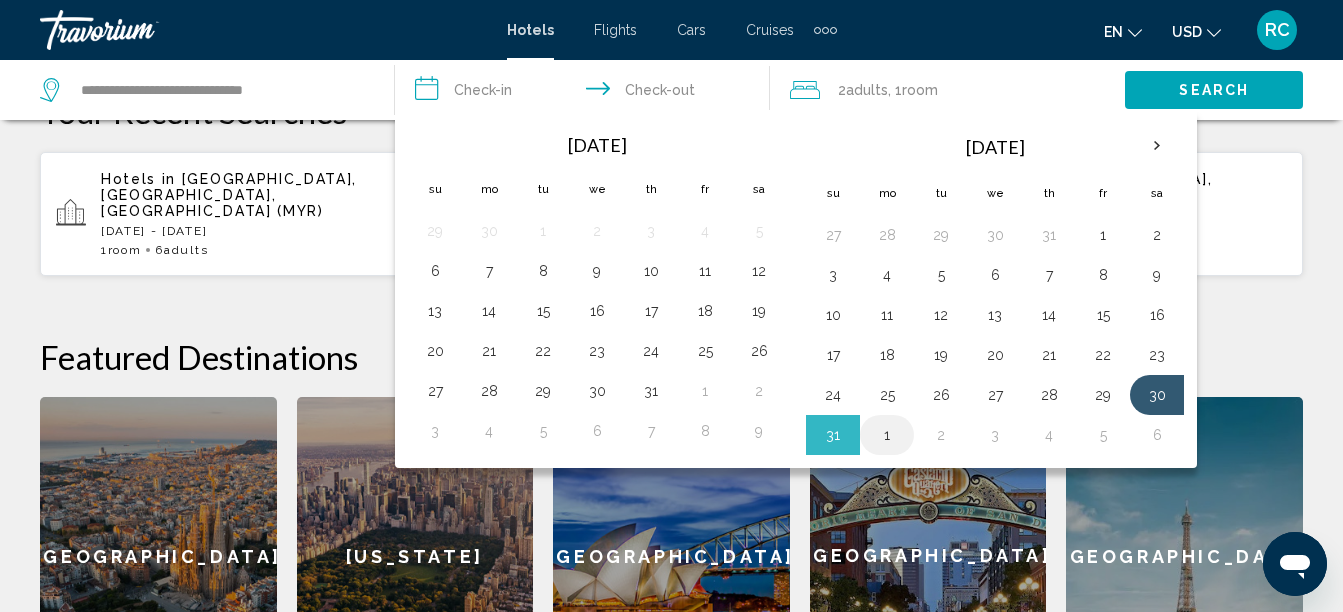 click on "1" at bounding box center (887, 435) 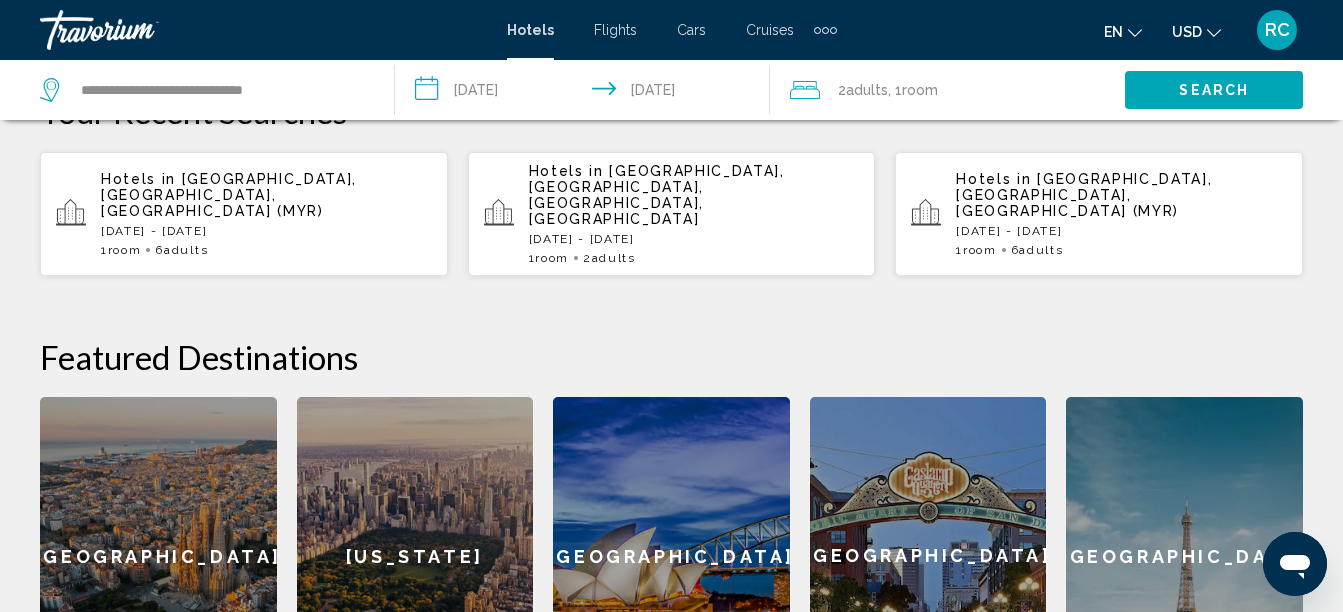 click on "Adults" 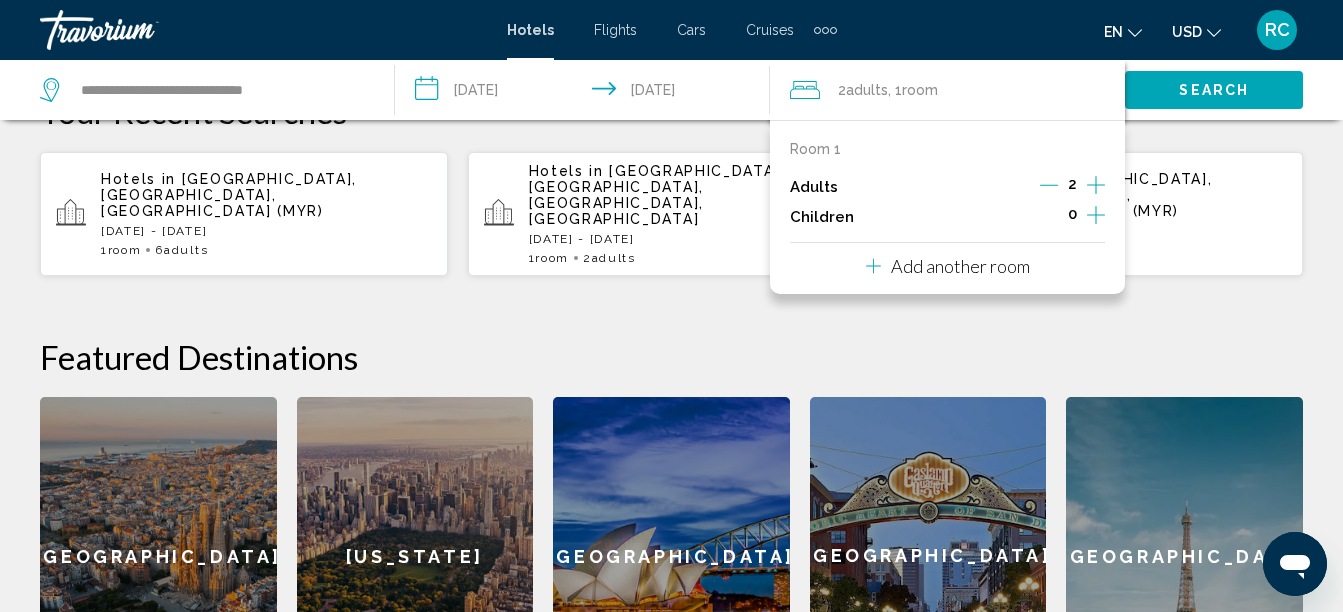 click 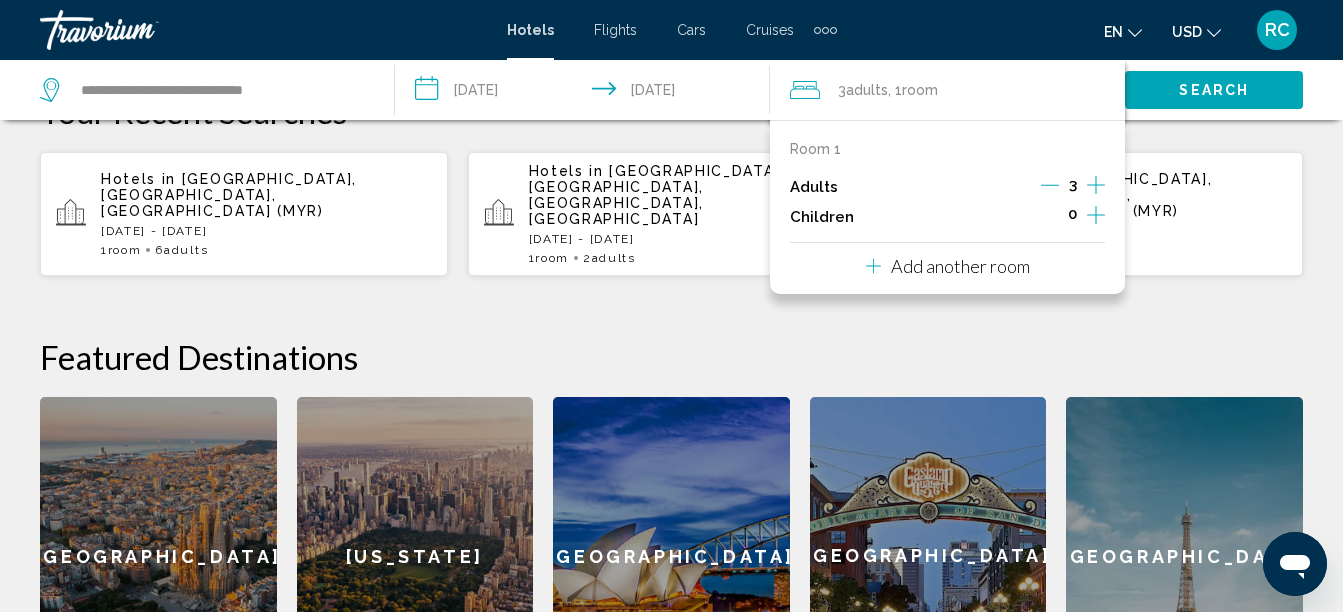 click 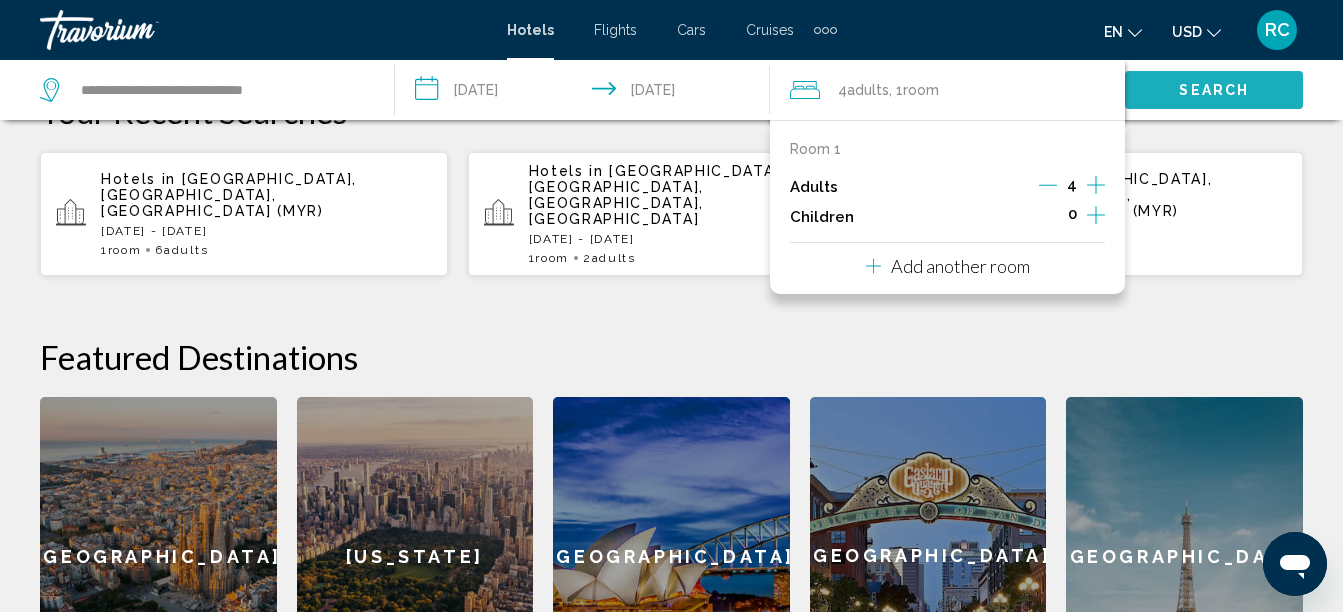 click on "Search" at bounding box center [1214, 91] 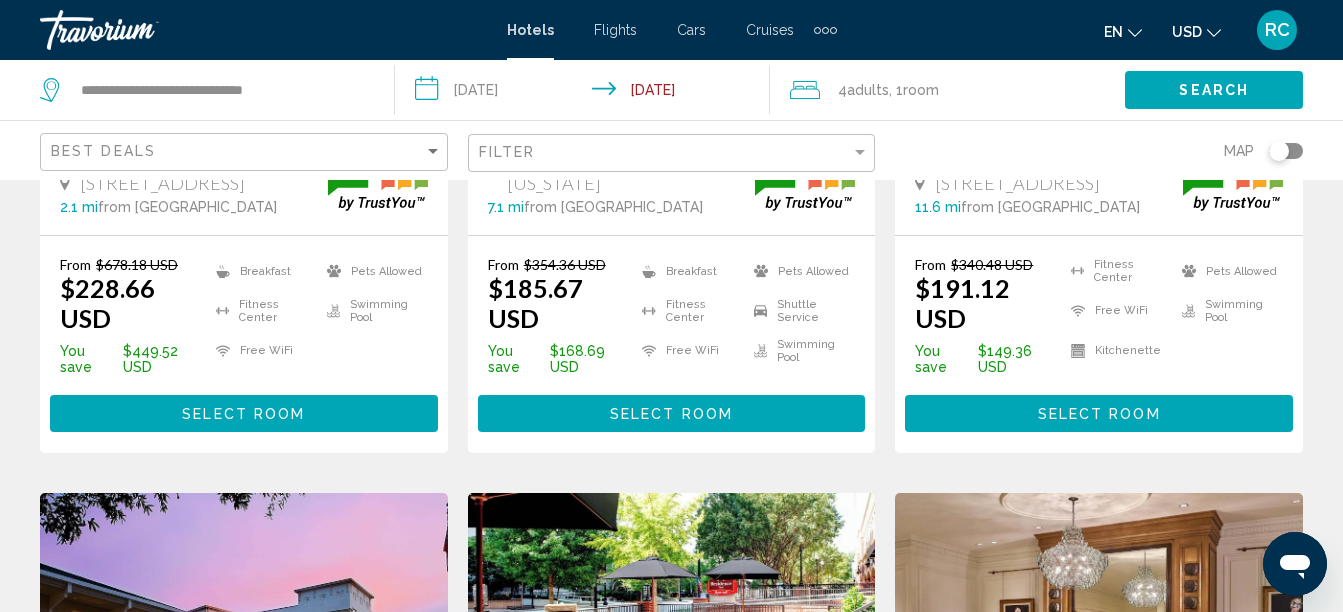 scroll, scrollTop: 0, scrollLeft: 0, axis: both 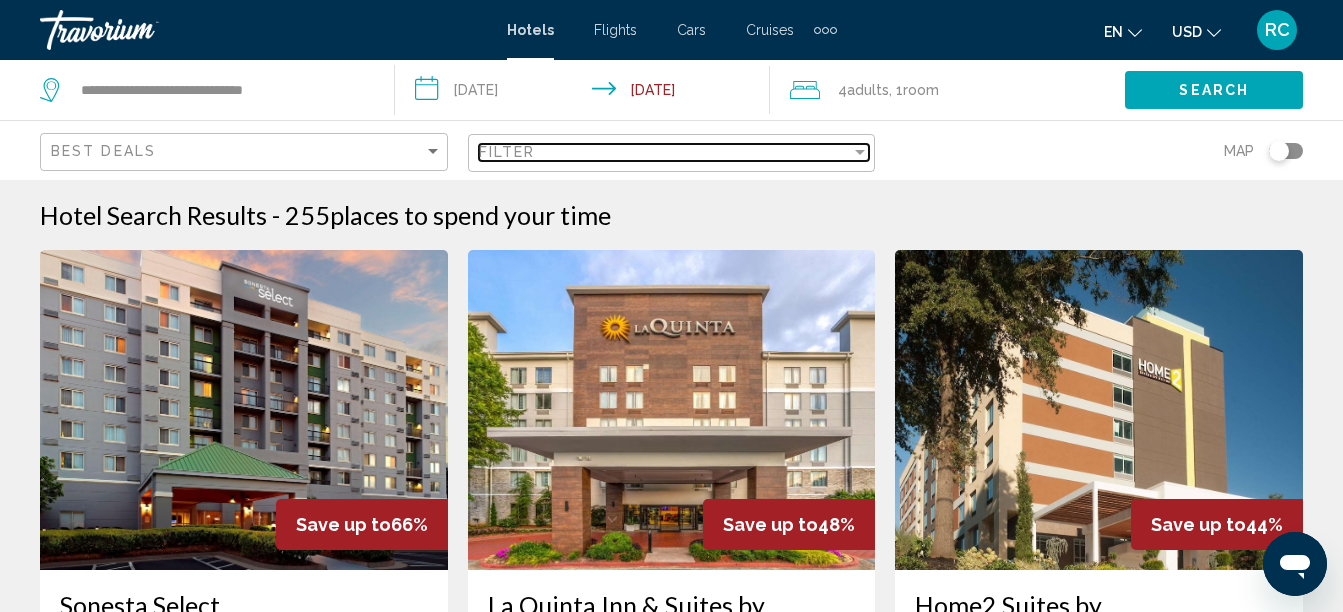 click on "Filter" at bounding box center [665, 152] 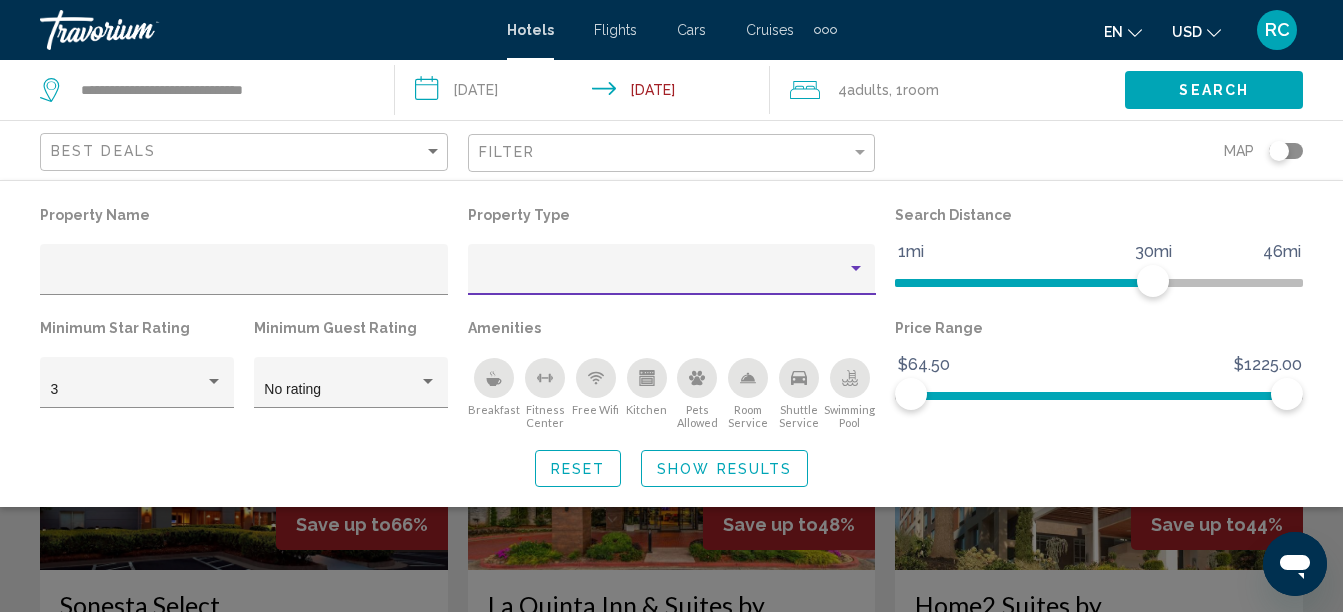 click at bounding box center [662, 277] 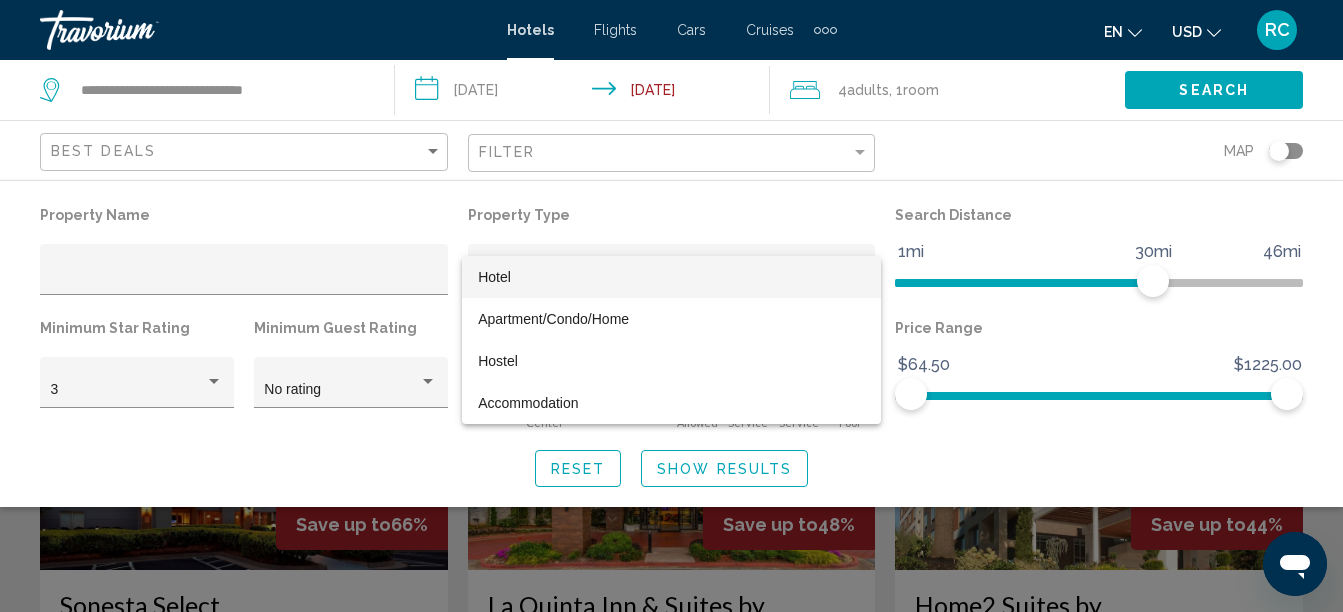 click on "Hotel" at bounding box center [671, 277] 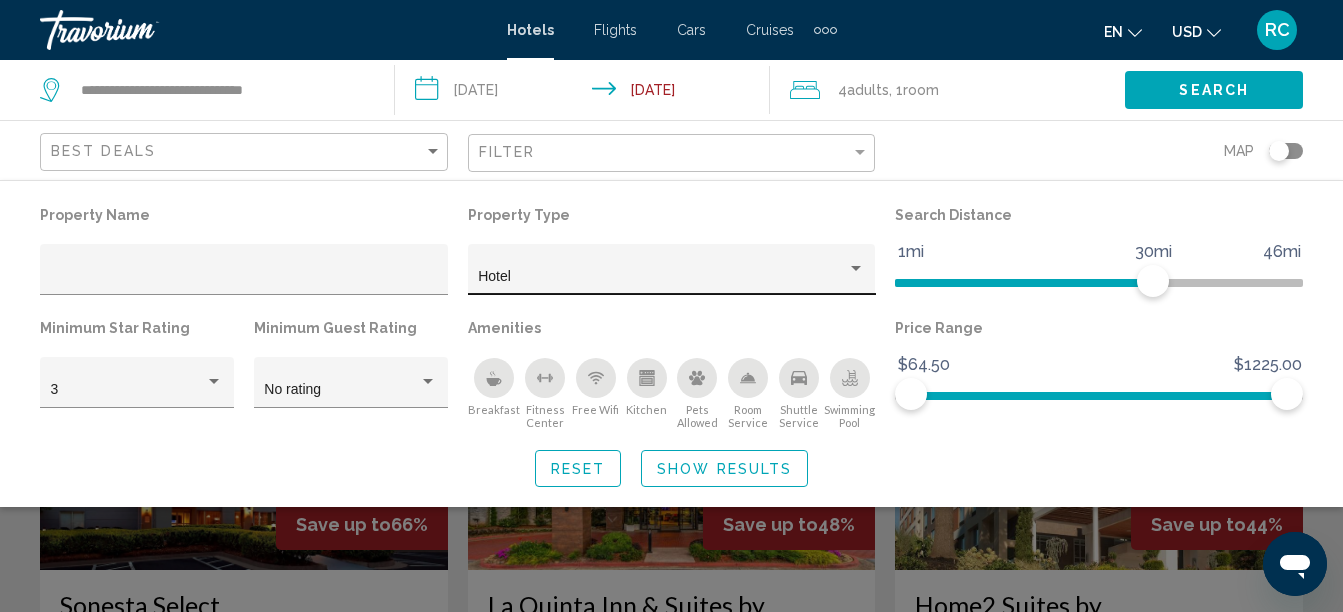 click on "Hotel" 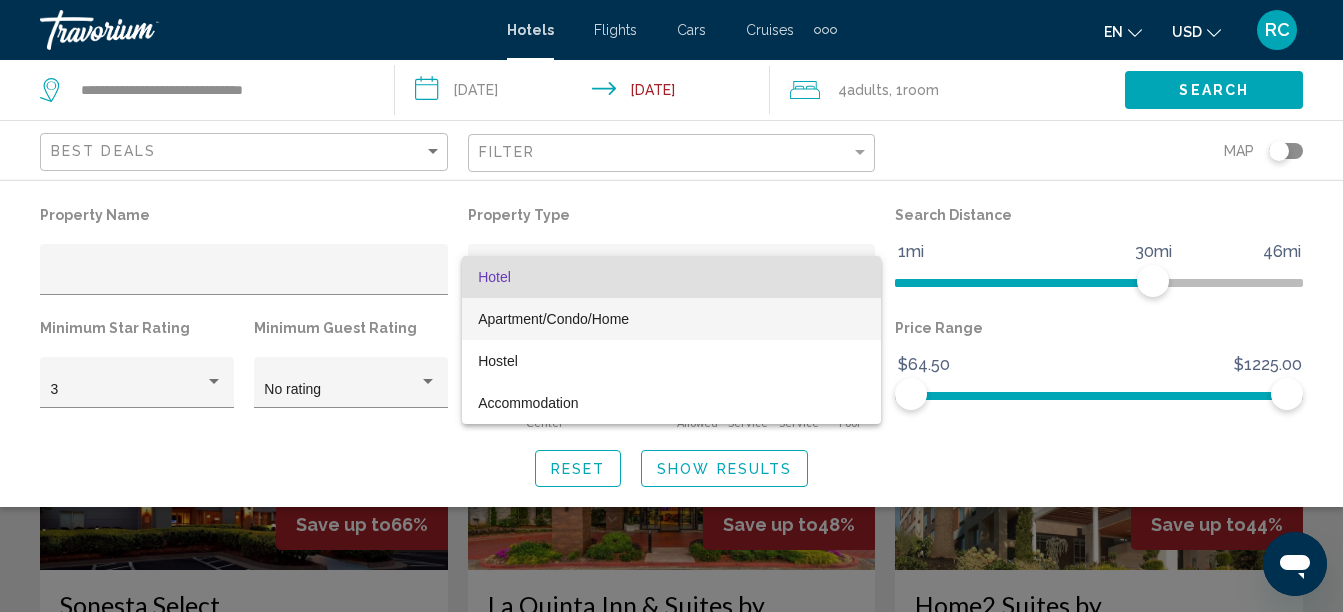 click on "Apartment/Condo/Home" at bounding box center (553, 319) 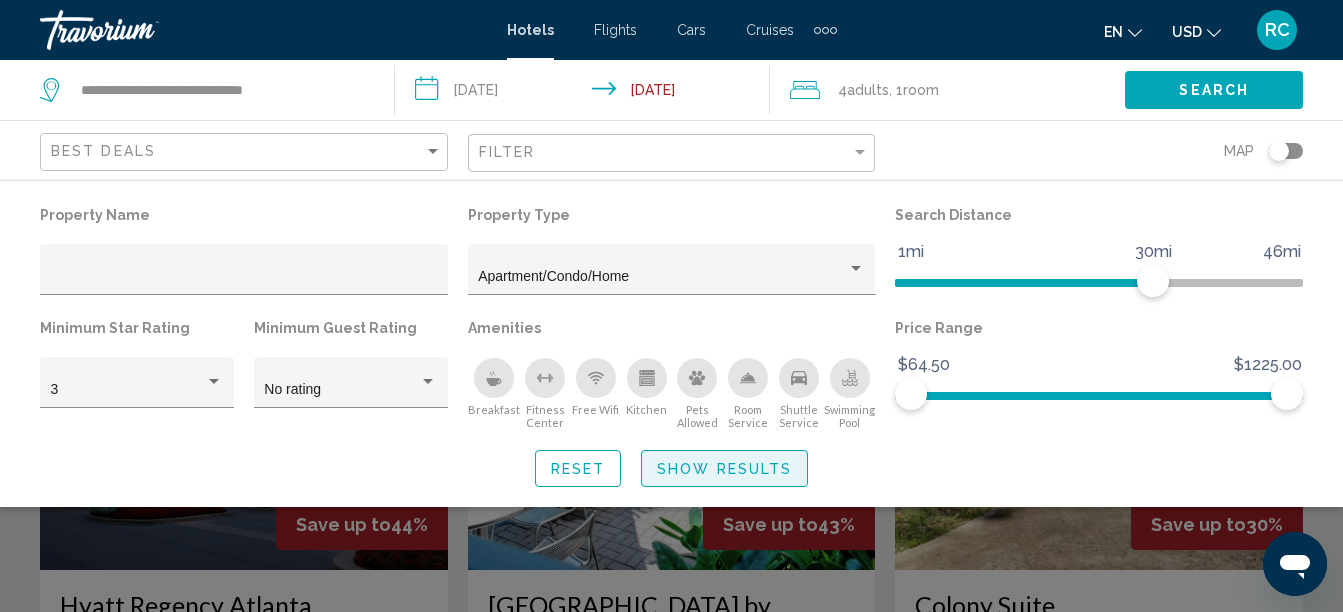 click on "Show Results" 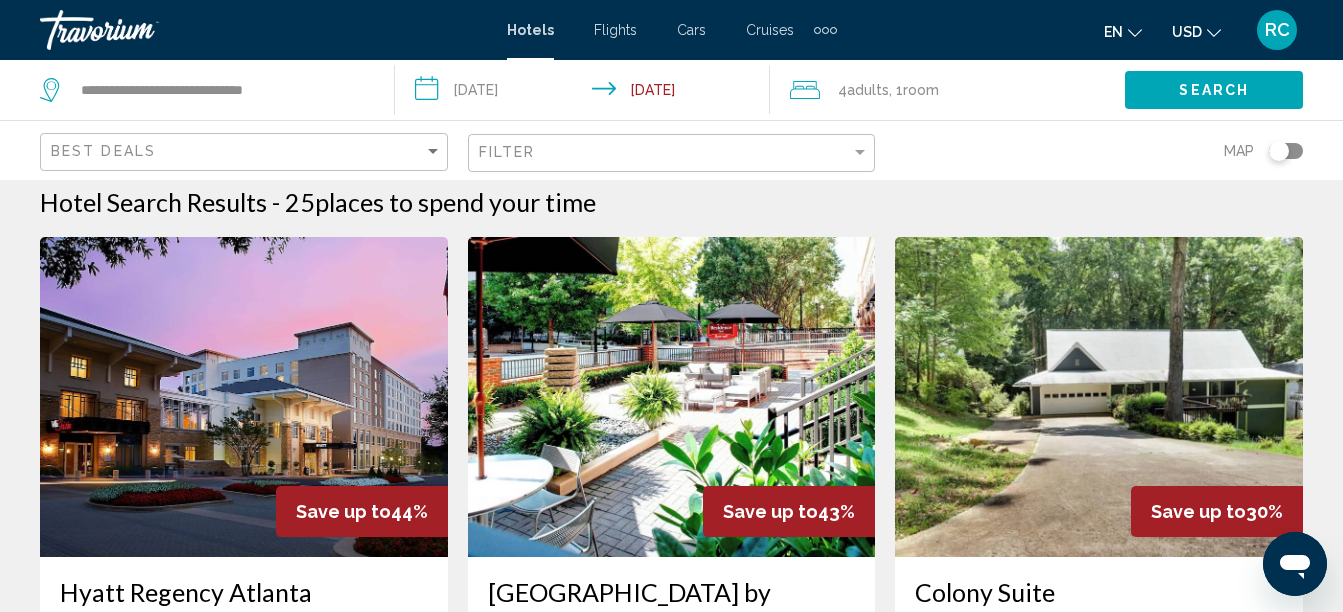 scroll, scrollTop: 0, scrollLeft: 0, axis: both 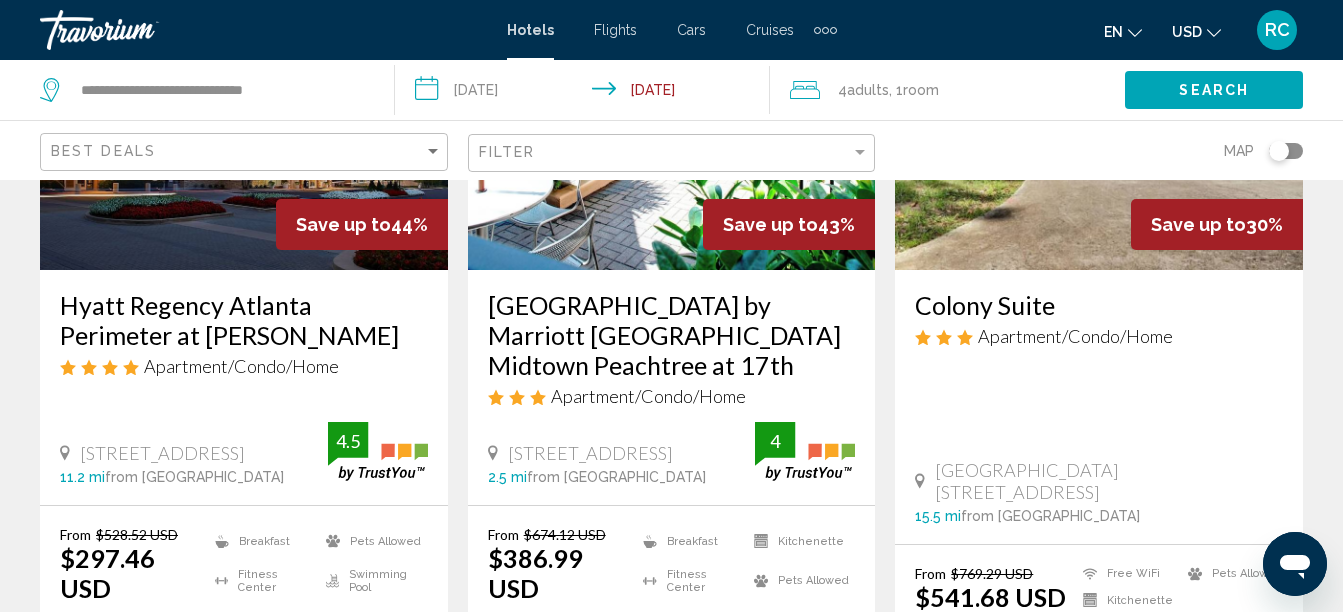 click on "Residence Inn by Marriott Atlanta Midtown Peachtree at 17th" at bounding box center [672, 335] 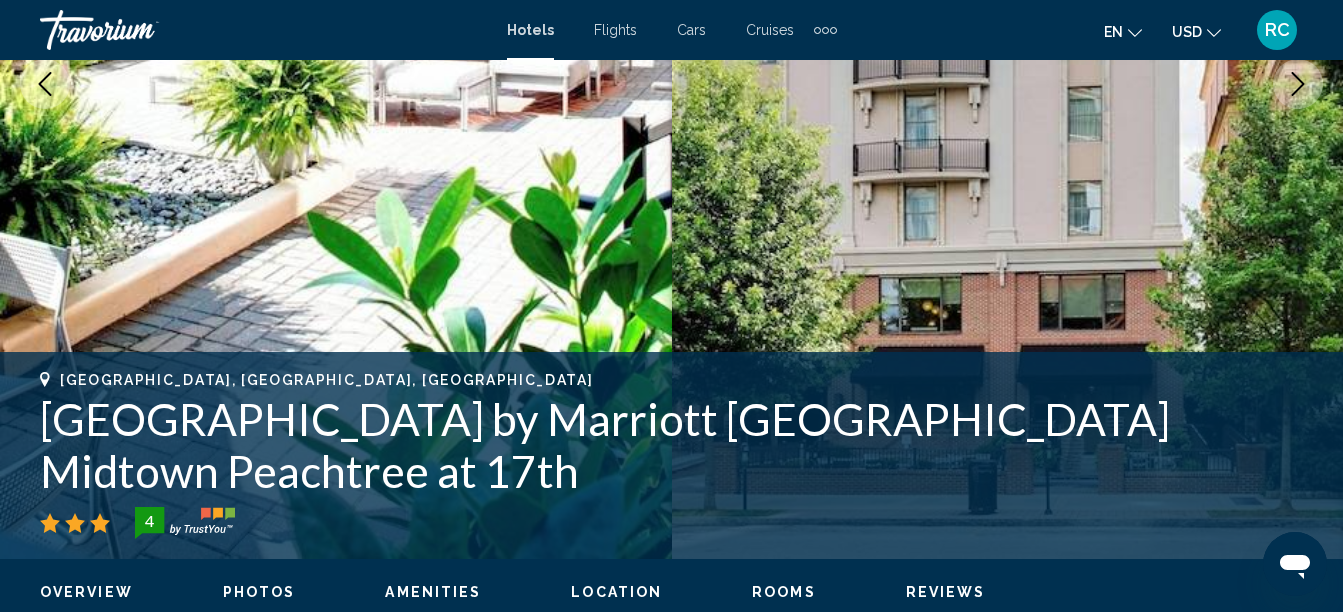 scroll, scrollTop: 629, scrollLeft: 0, axis: vertical 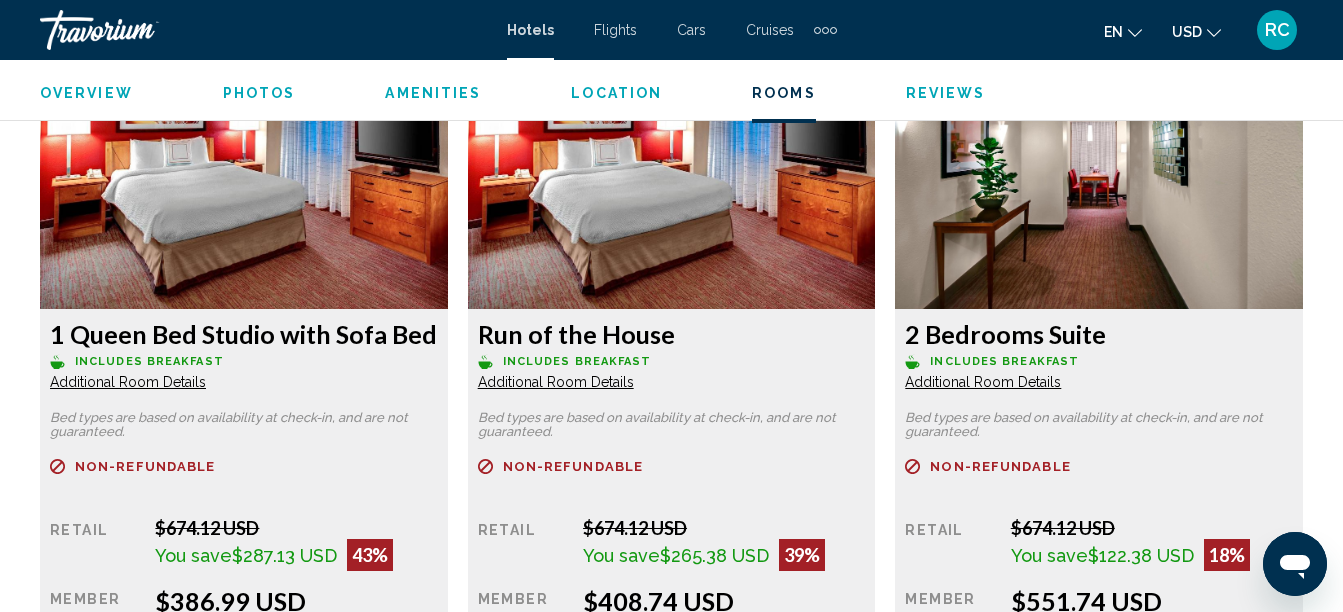click on "Additional Room Details" at bounding box center (128, 382) 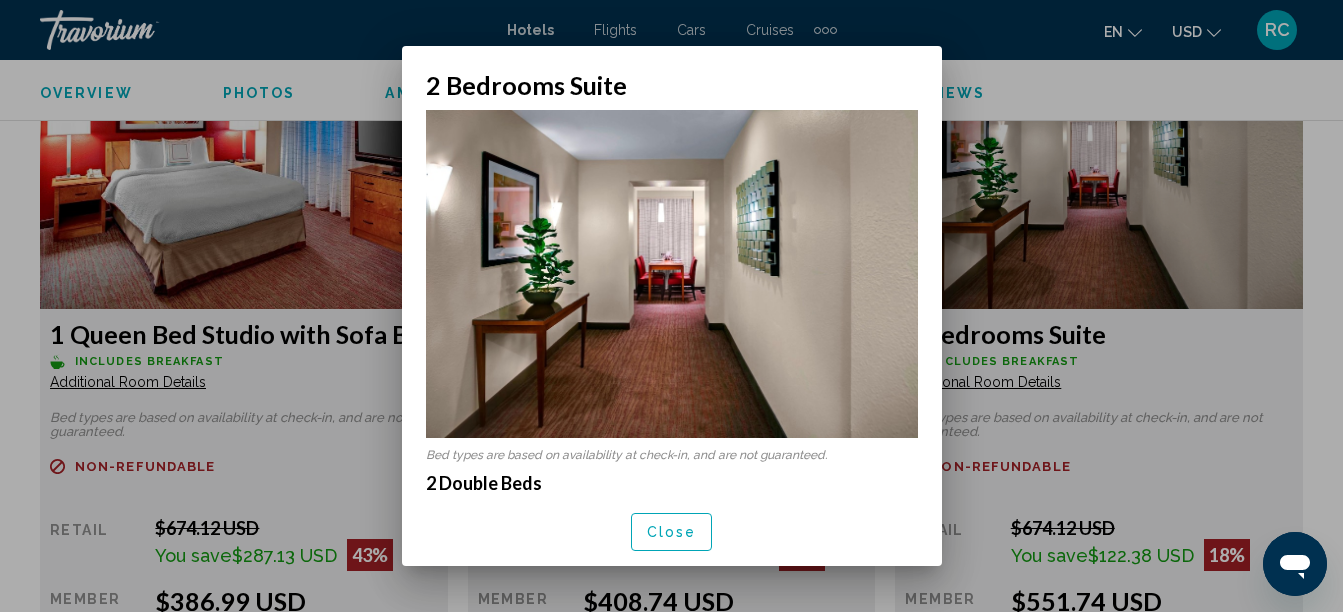 scroll, scrollTop: 0, scrollLeft: 0, axis: both 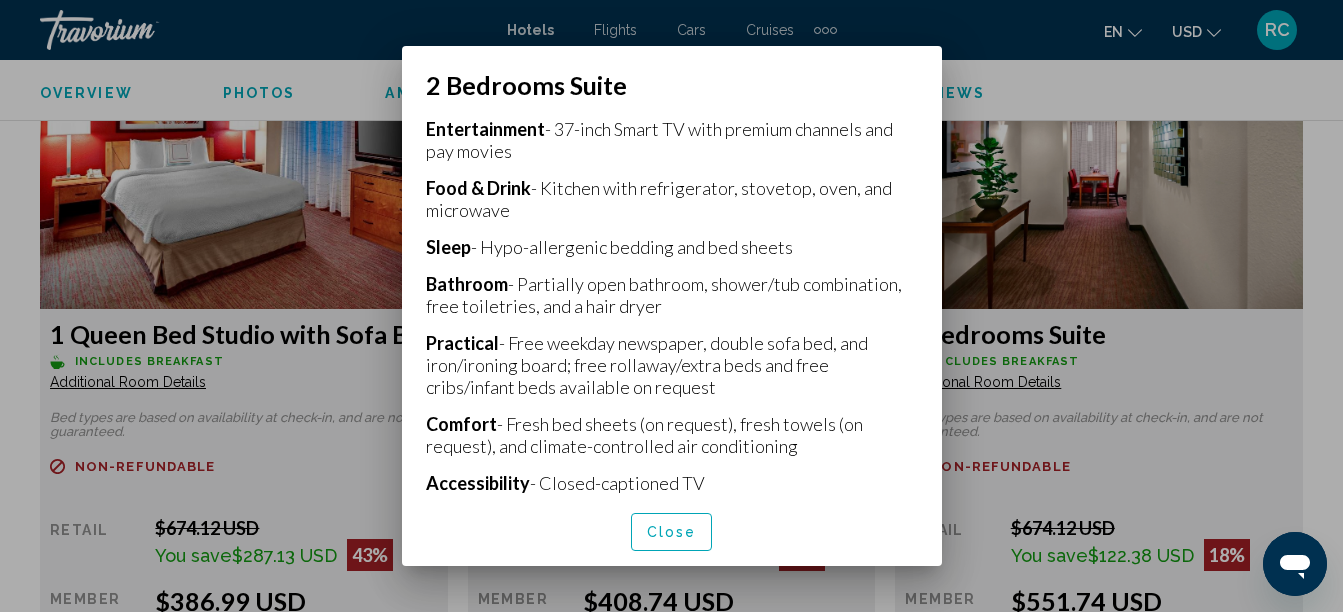 click at bounding box center (671, 306) 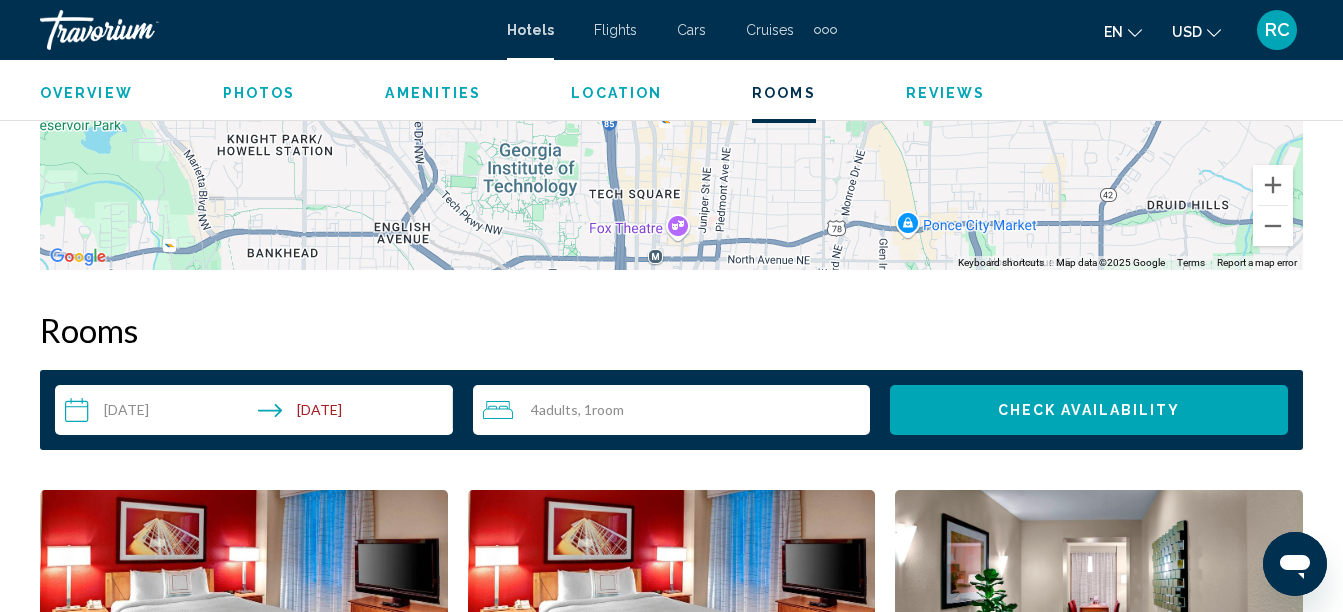 scroll, scrollTop: 2523, scrollLeft: 0, axis: vertical 